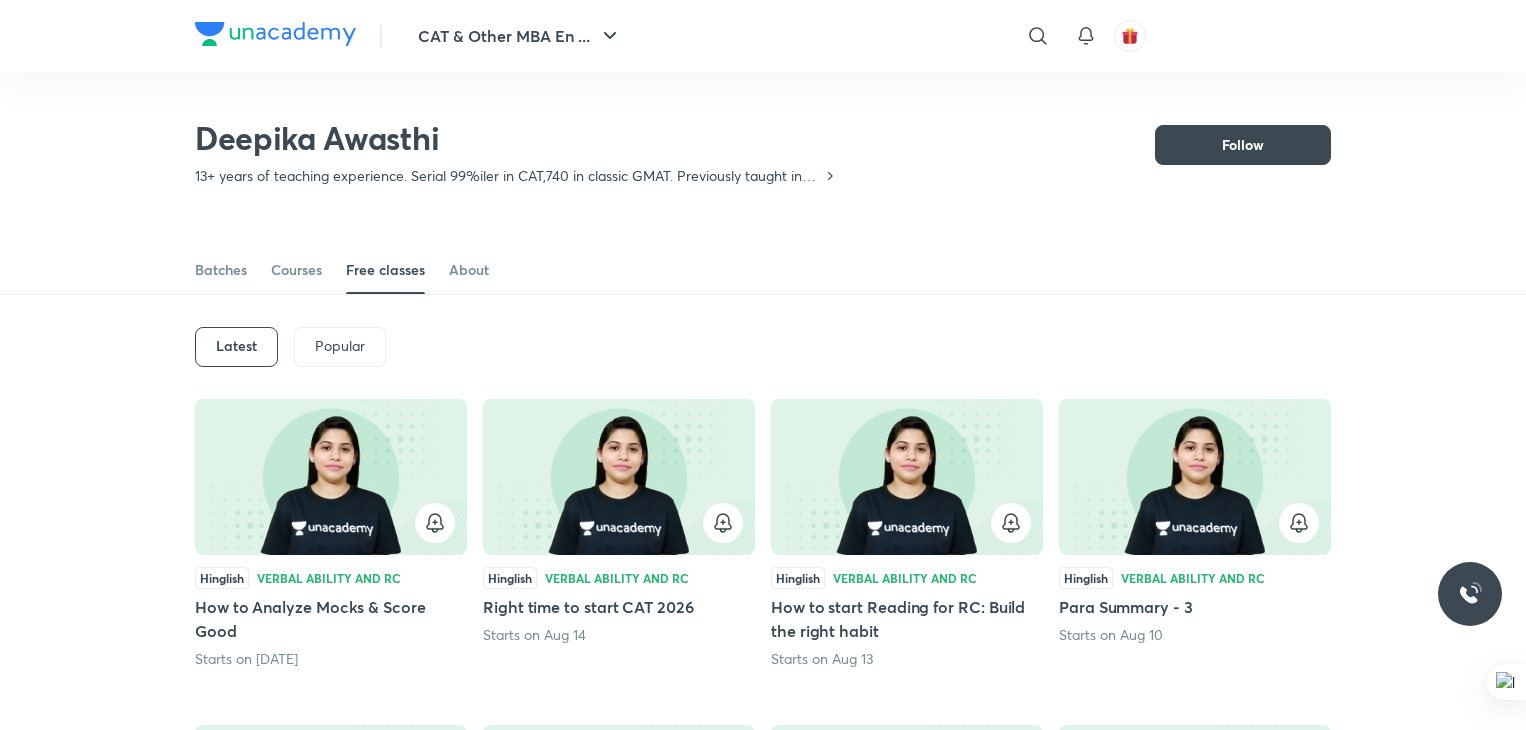 scroll, scrollTop: 780, scrollLeft: 0, axis: vertical 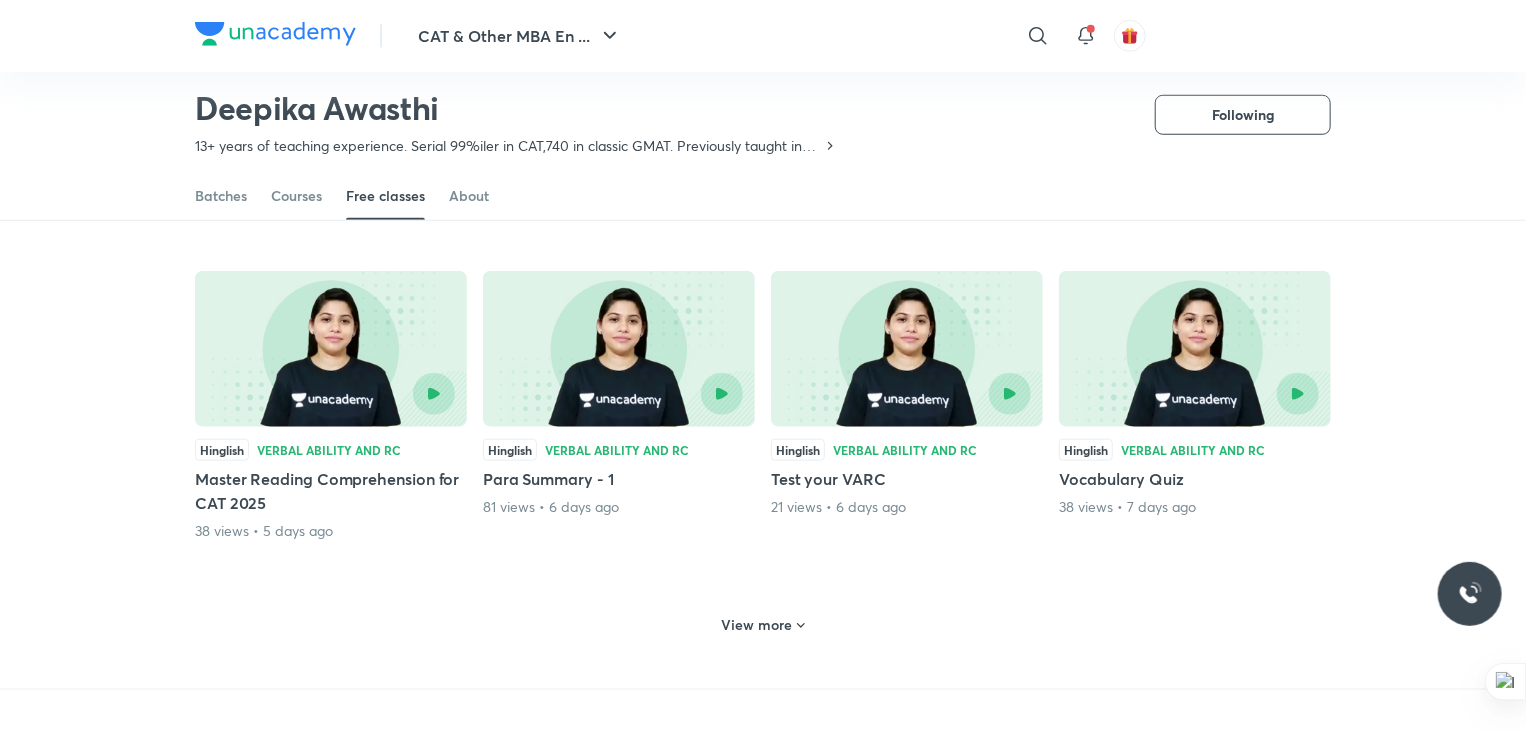 click on "View more" at bounding box center (763, 623) 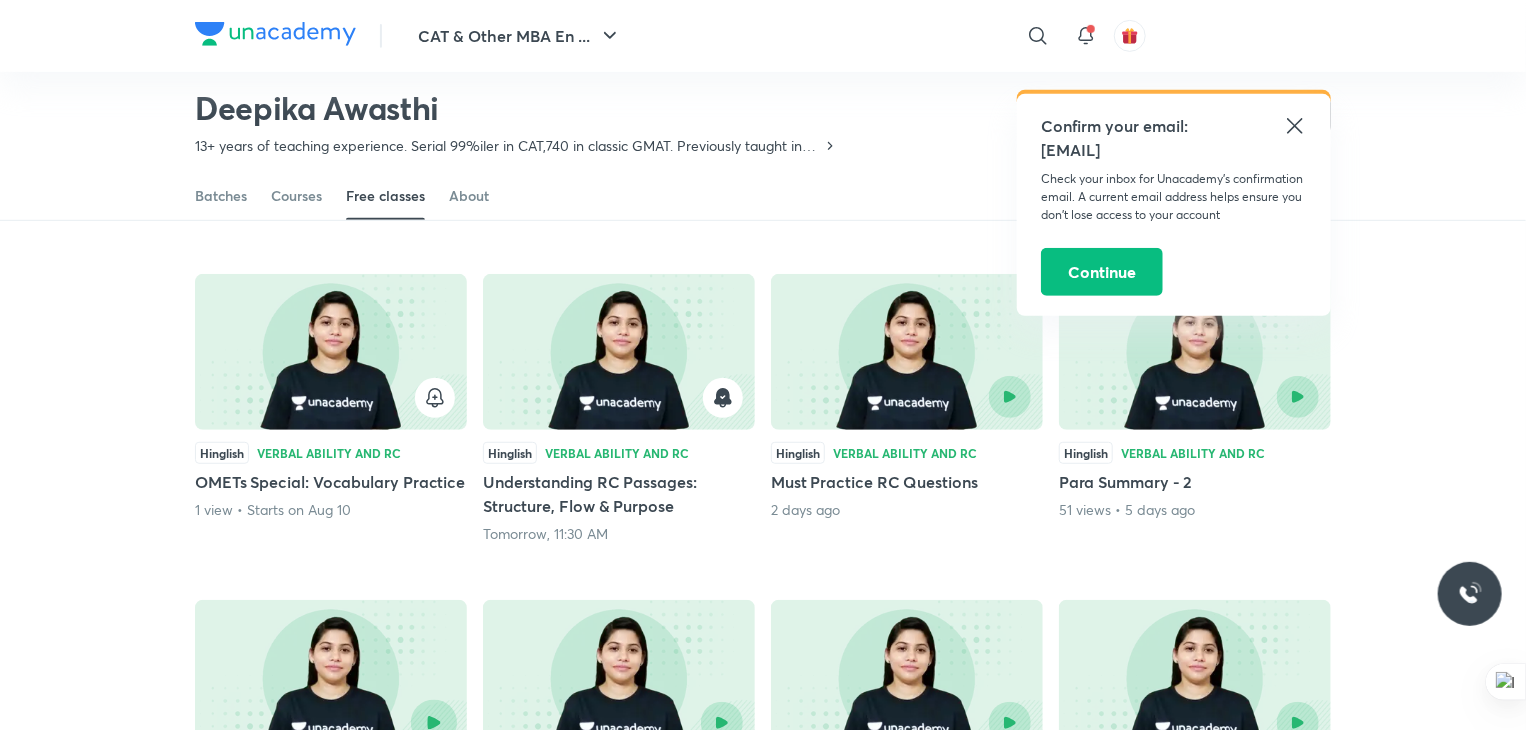 scroll, scrollTop: 471, scrollLeft: 0, axis: vertical 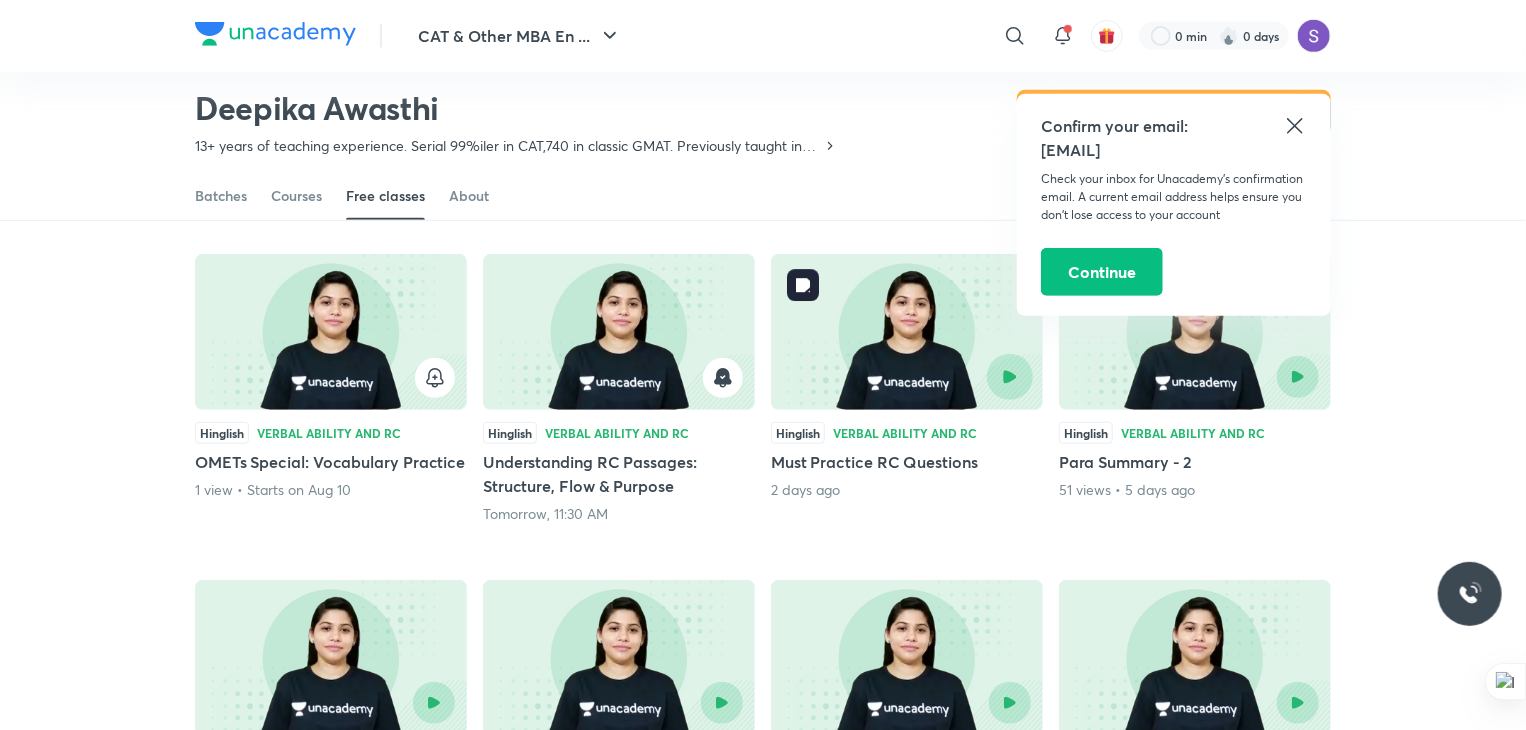 click at bounding box center [1010, 377] 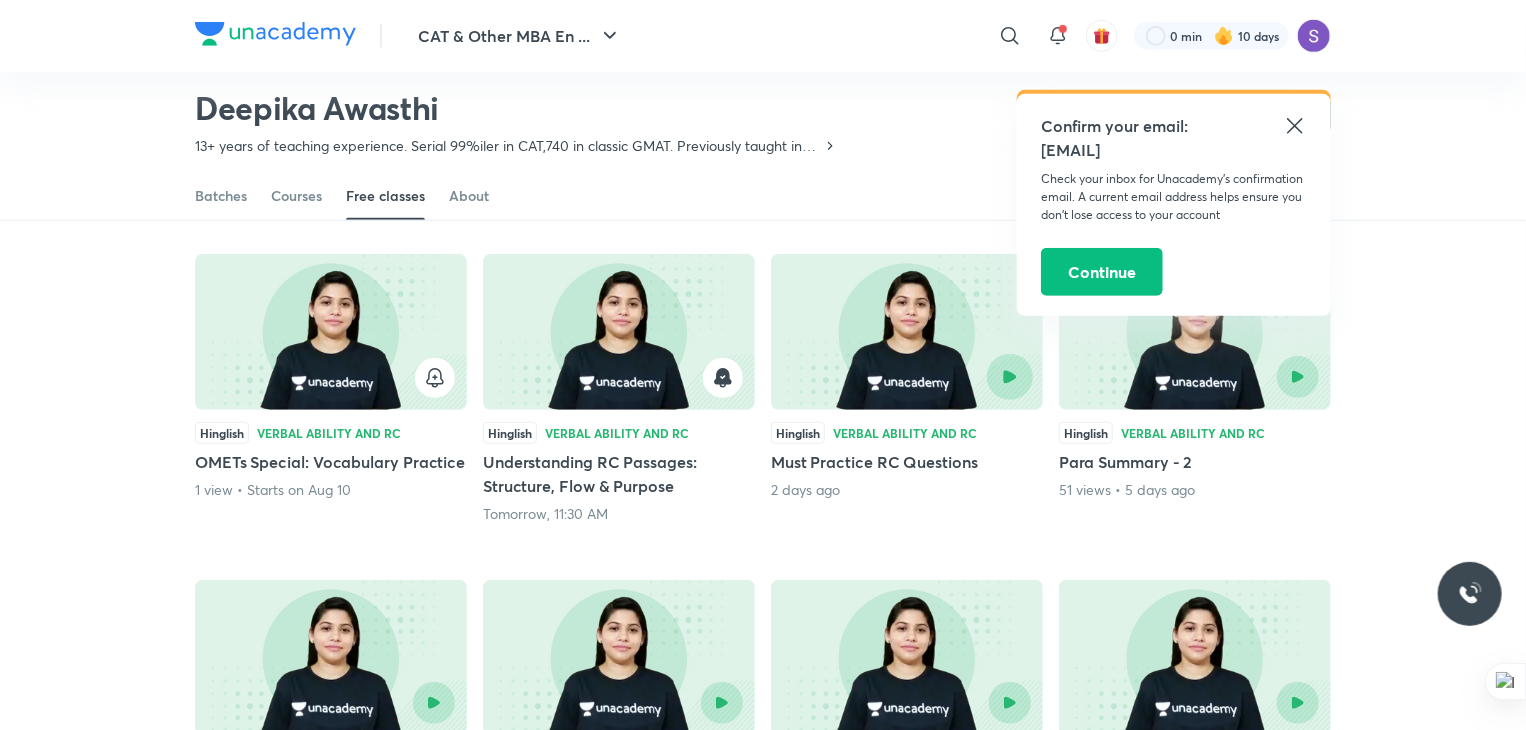 scroll, scrollTop: 0, scrollLeft: 0, axis: both 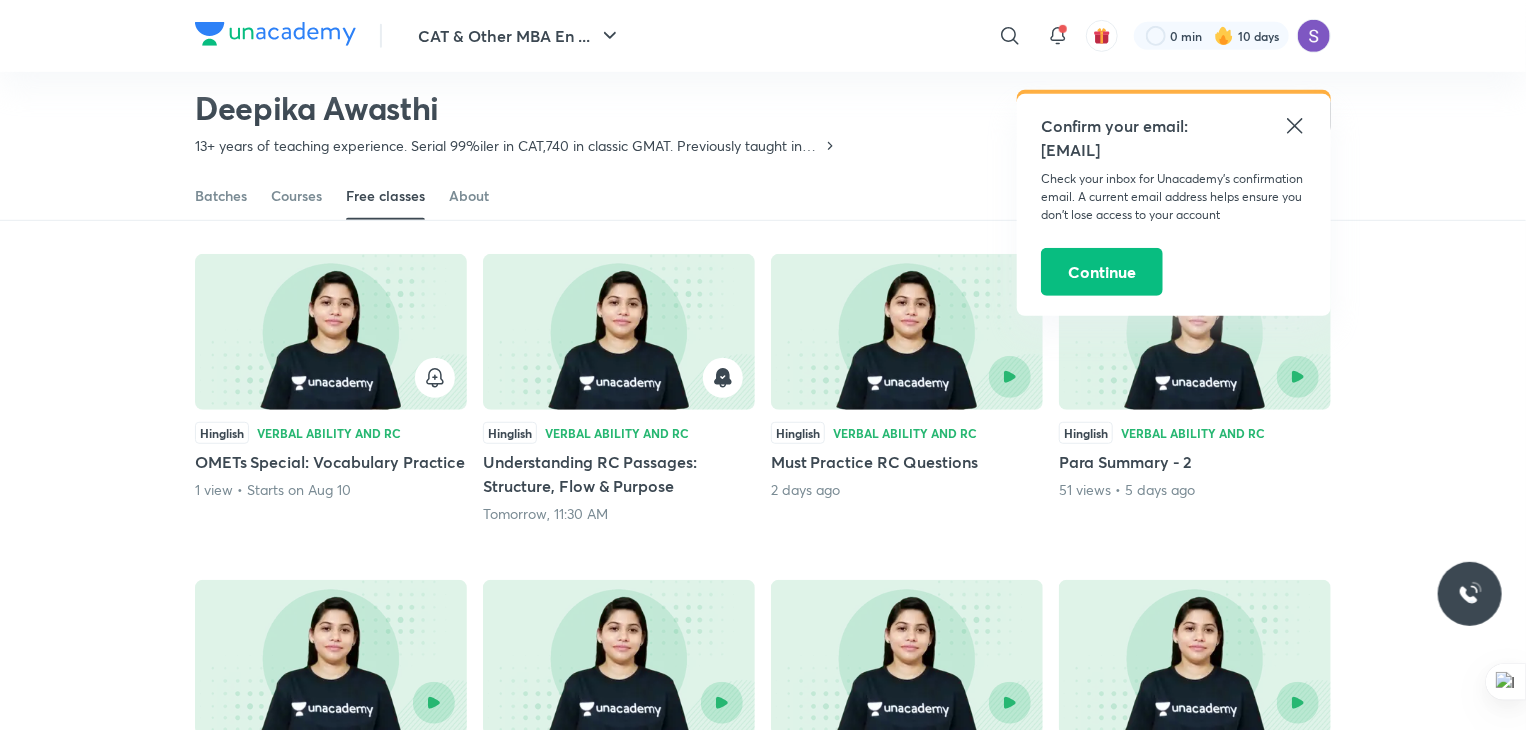 click 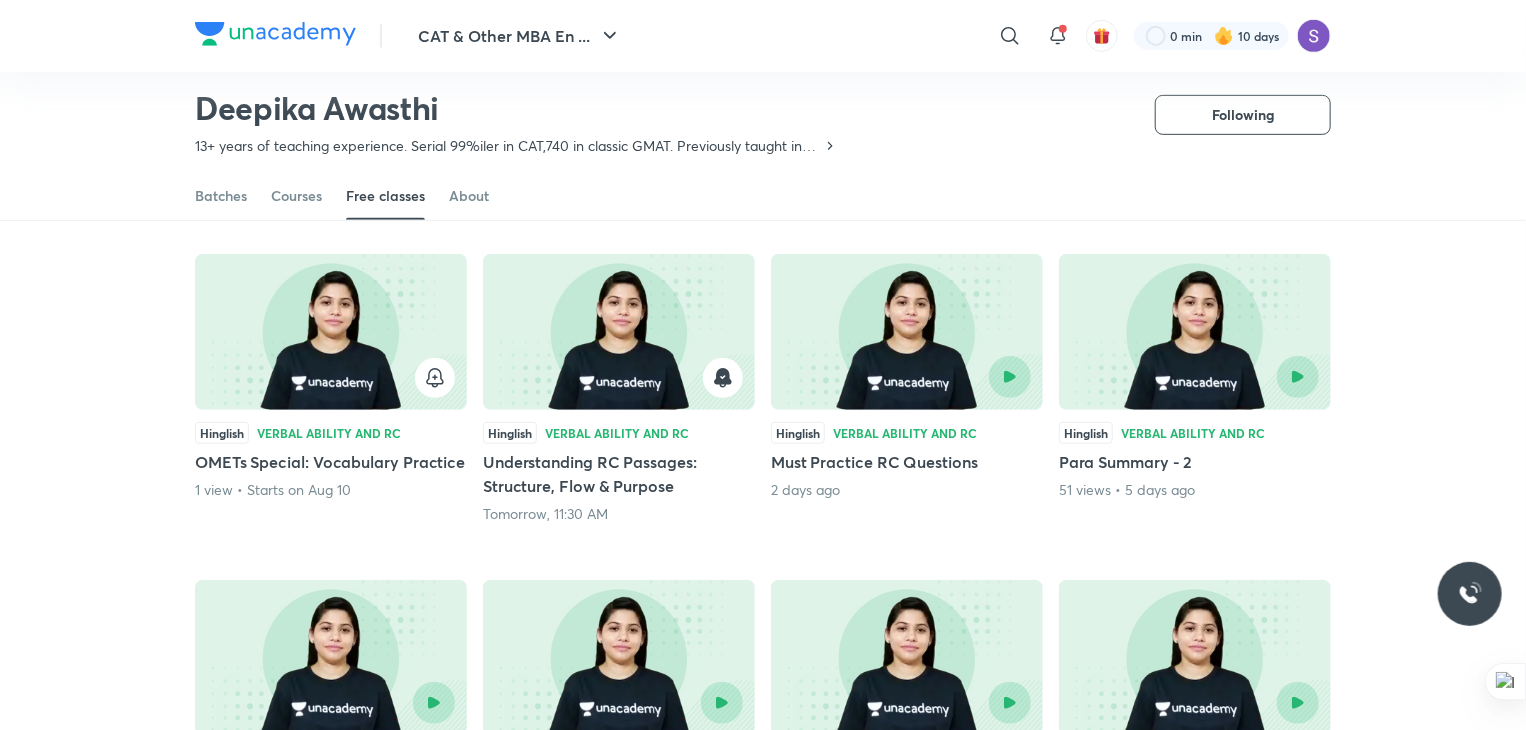 scroll, scrollTop: 0, scrollLeft: 0, axis: both 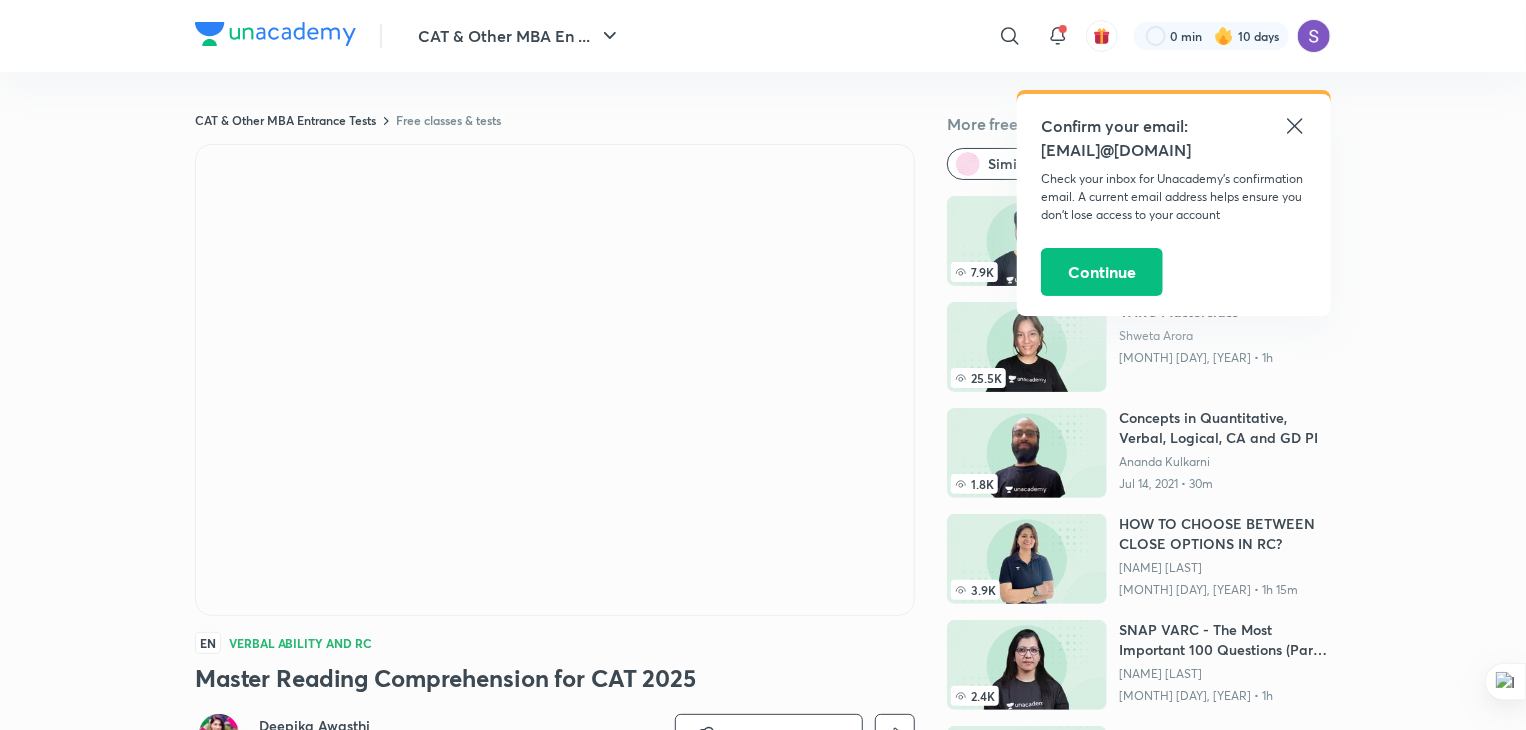 click 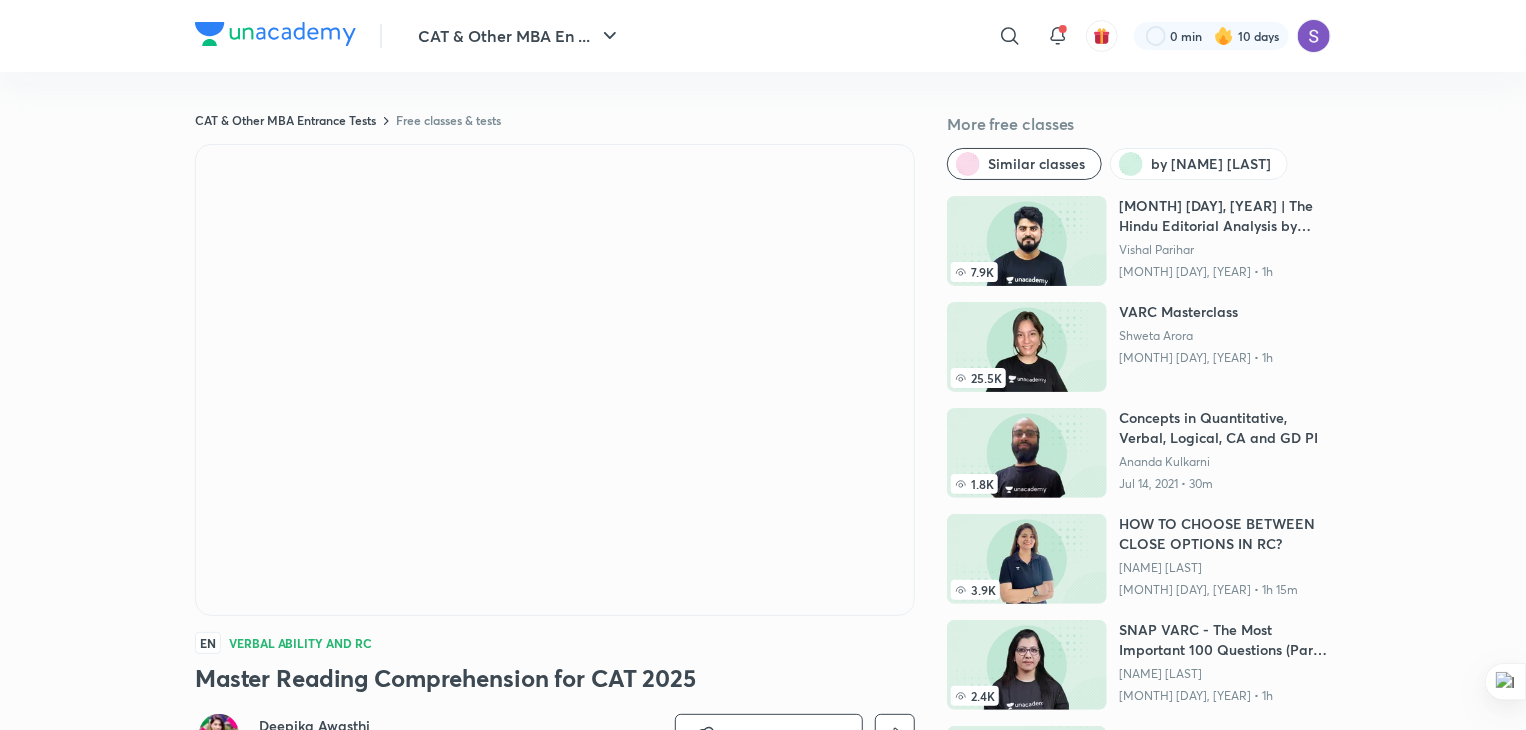 scroll, scrollTop: 0, scrollLeft: 0, axis: both 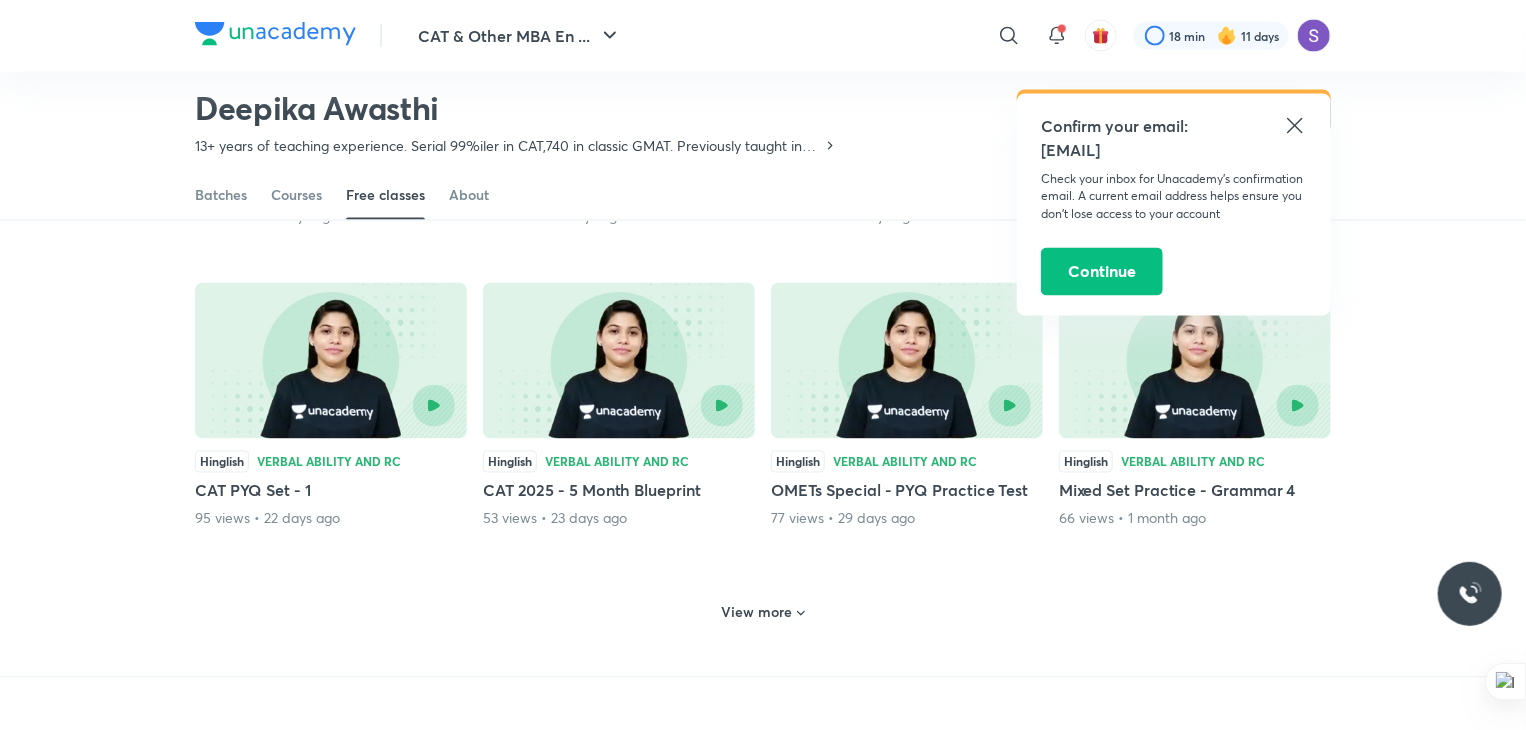 click on "View more" at bounding box center [757, 613] 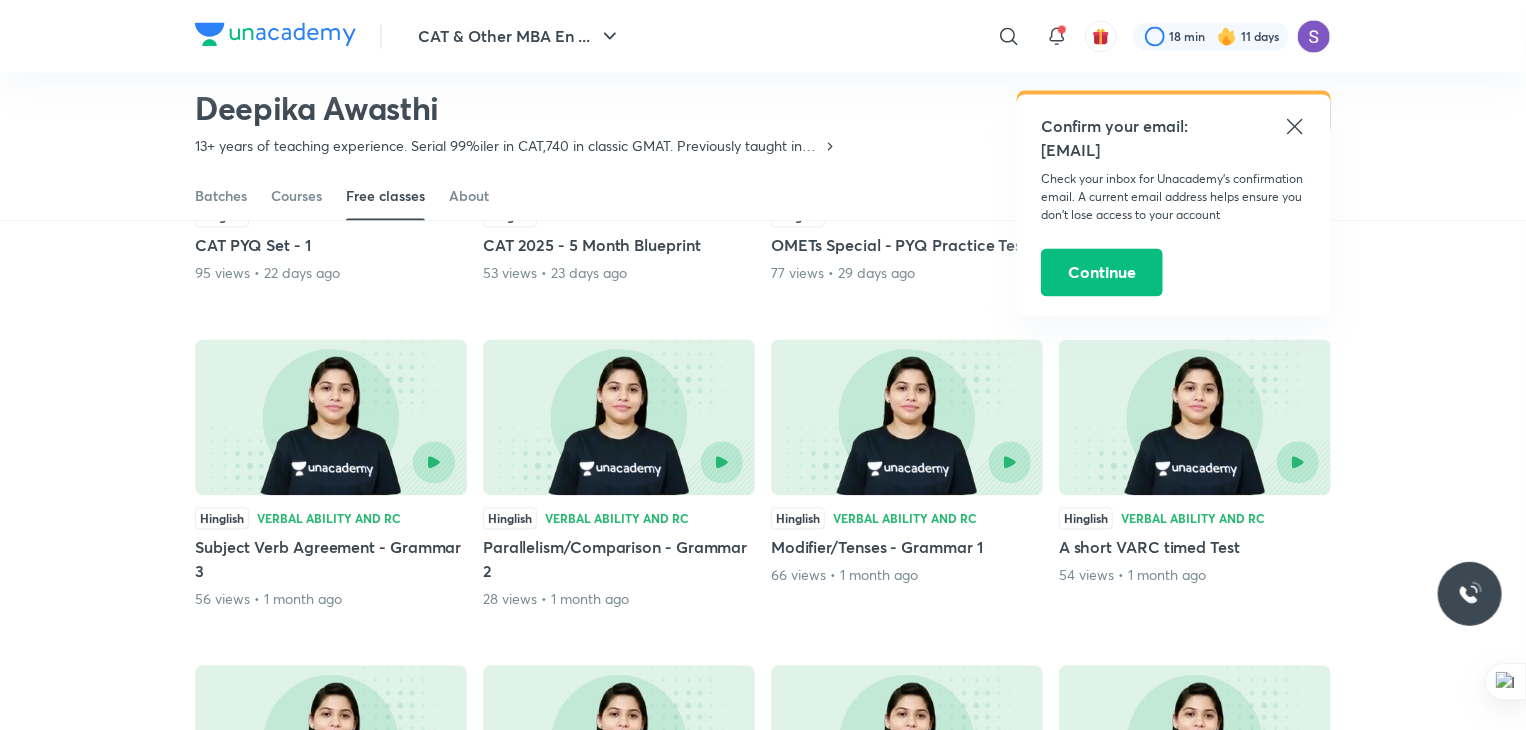 scroll, scrollTop: 1969, scrollLeft: 0, axis: vertical 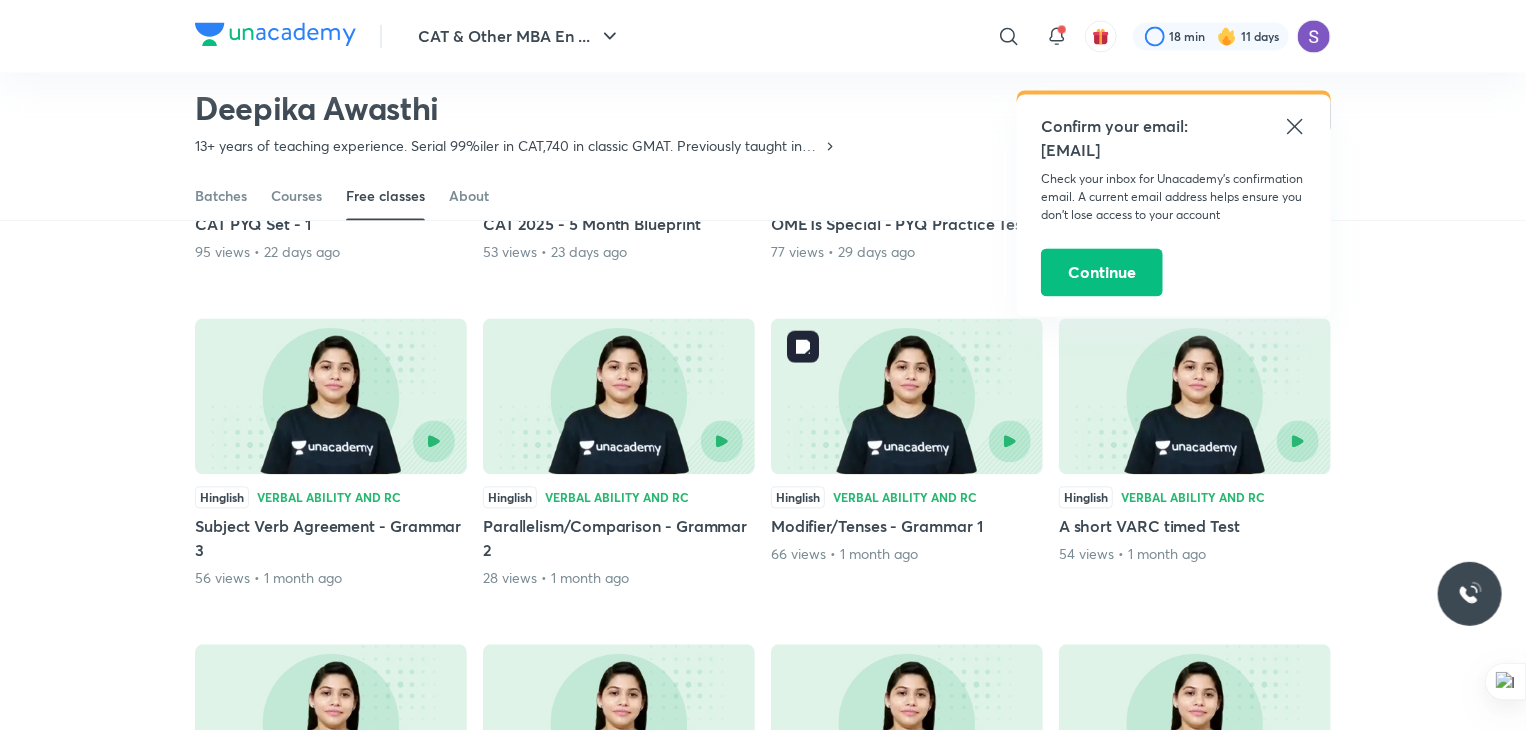 click at bounding box center (907, 396) 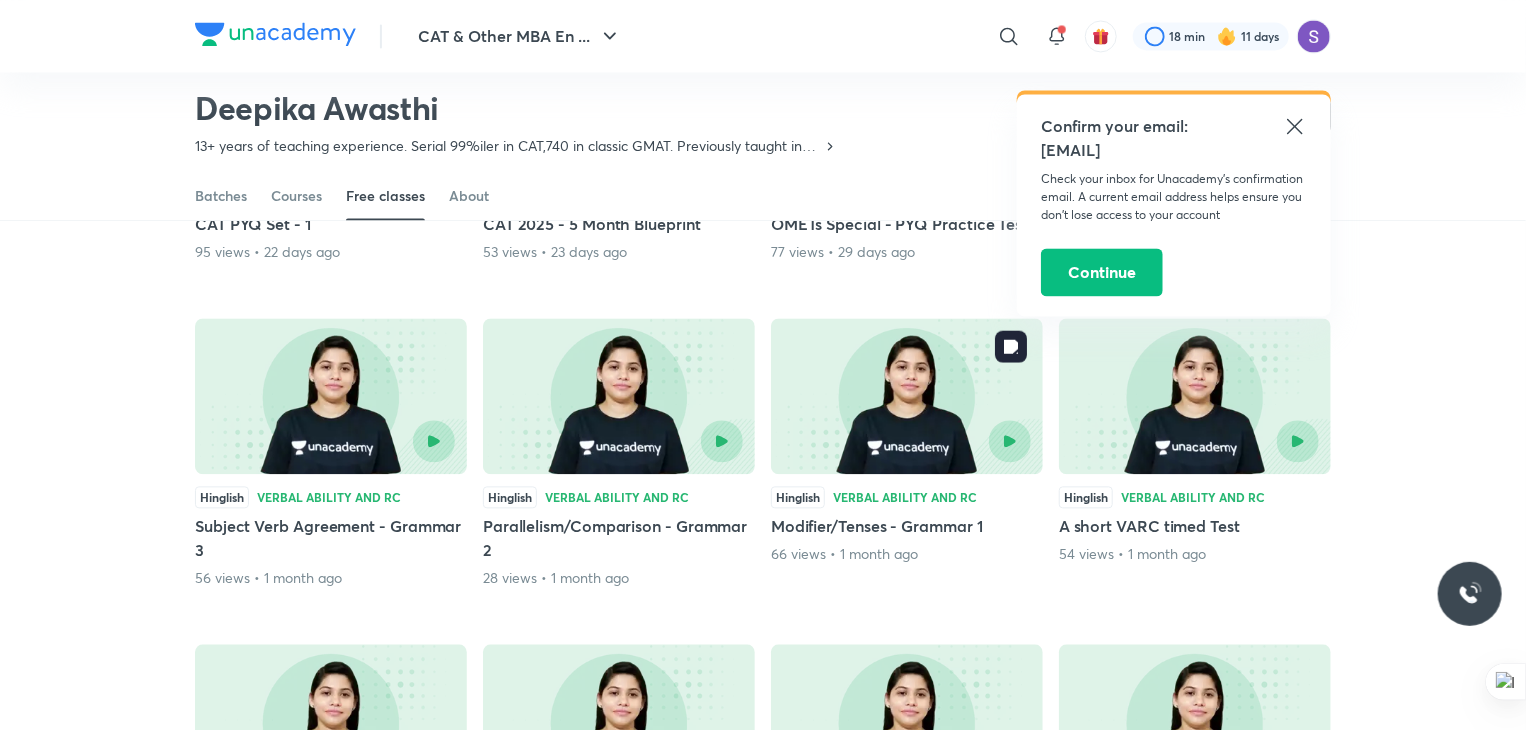 click at bounding box center (907, 396) 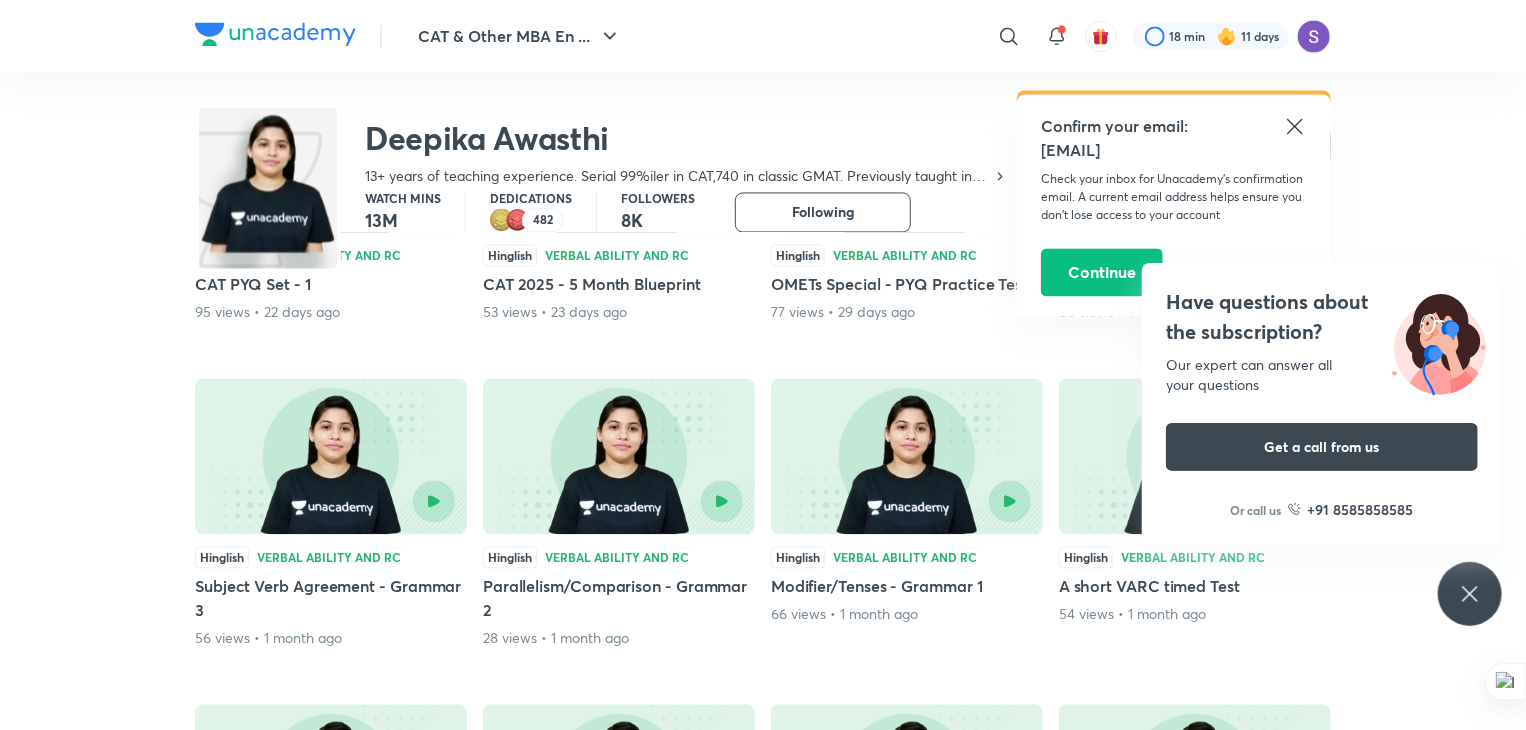 scroll, scrollTop: 0, scrollLeft: 0, axis: both 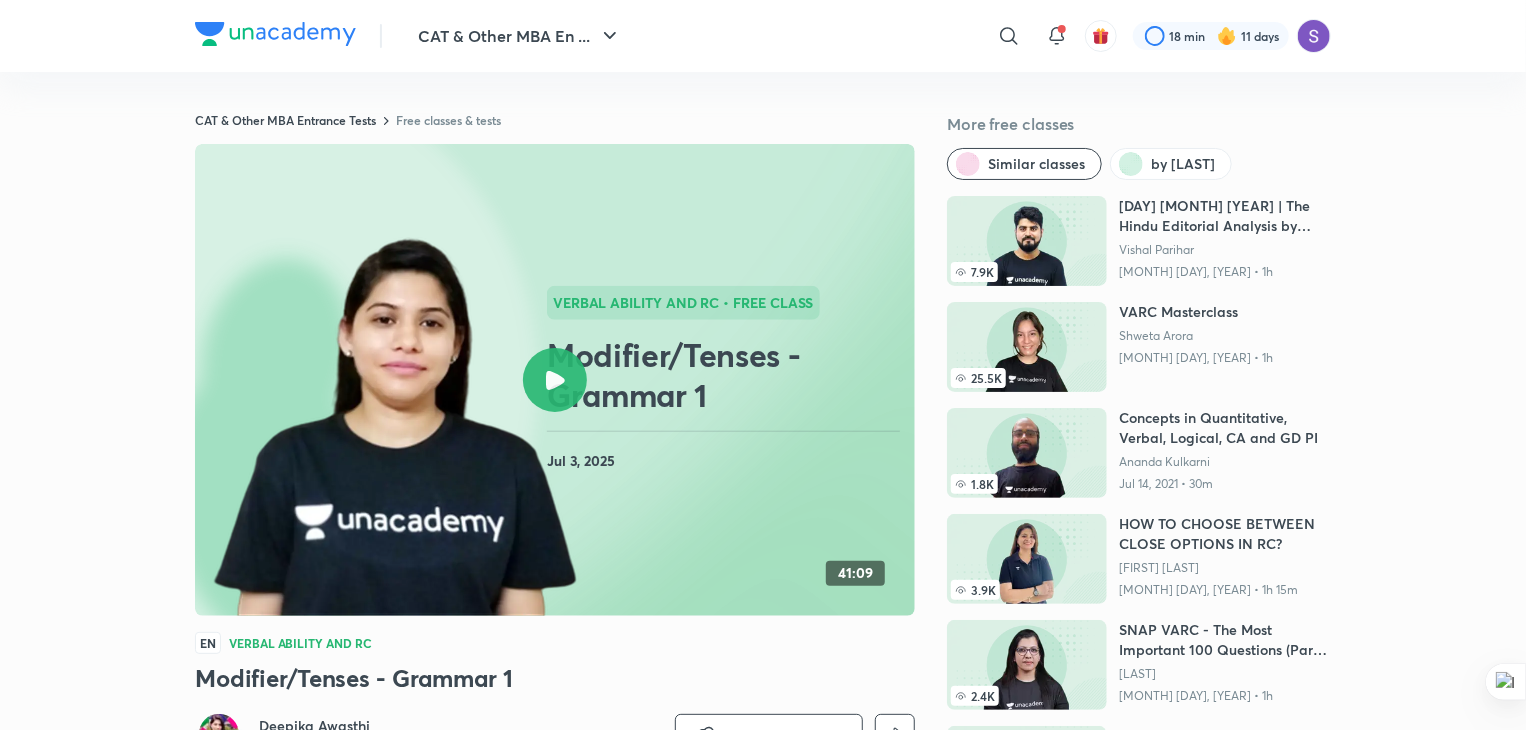 click at bounding box center (555, 380) 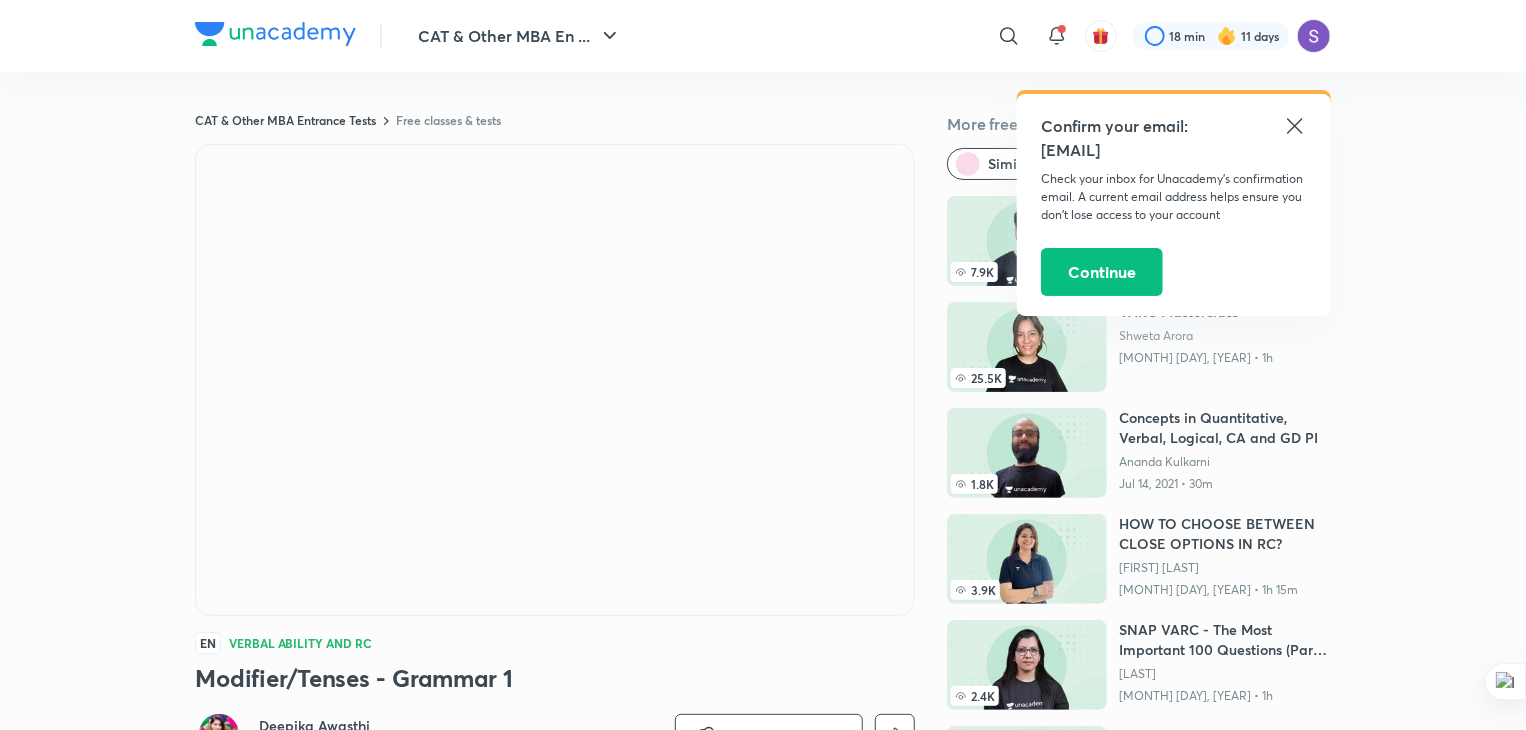 click 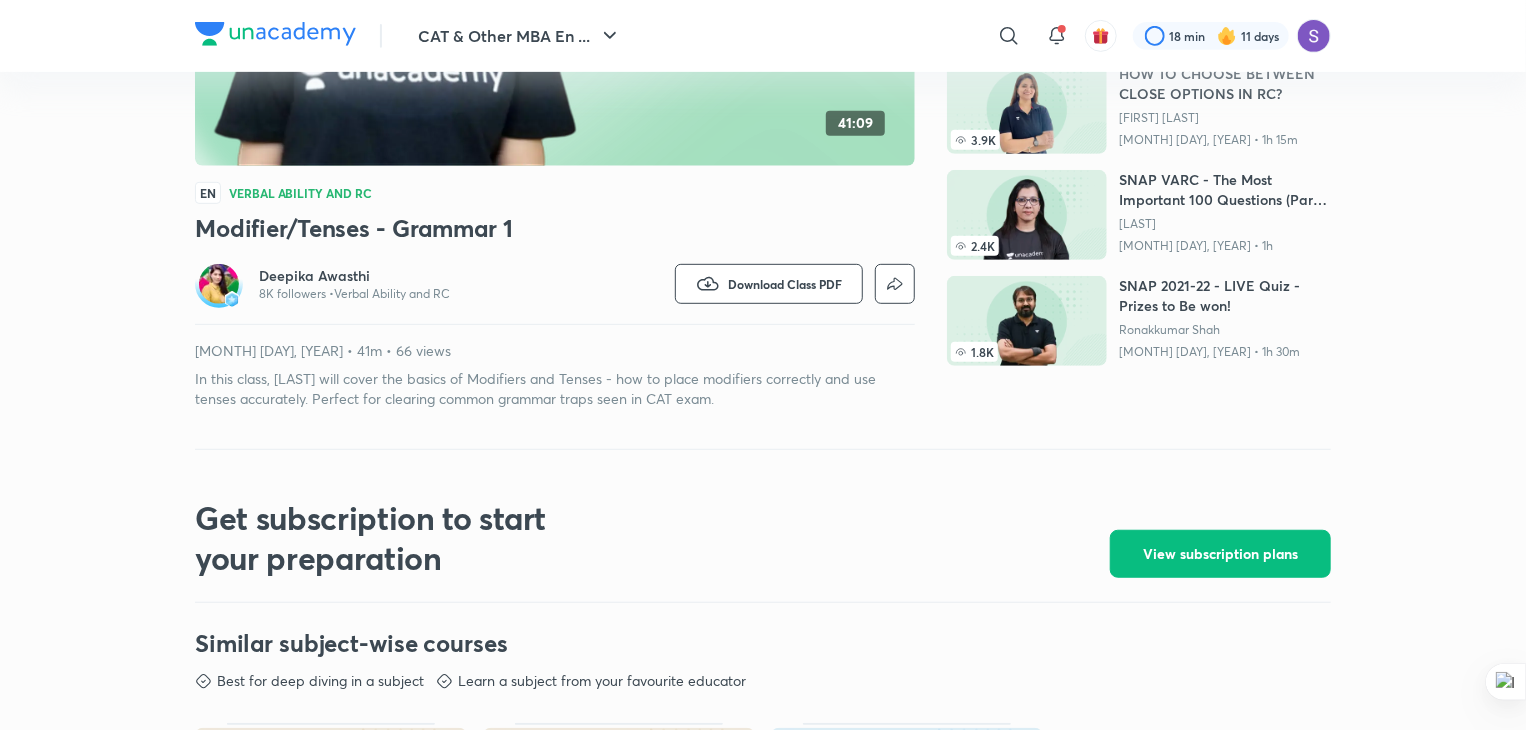scroll, scrollTop: 452, scrollLeft: 0, axis: vertical 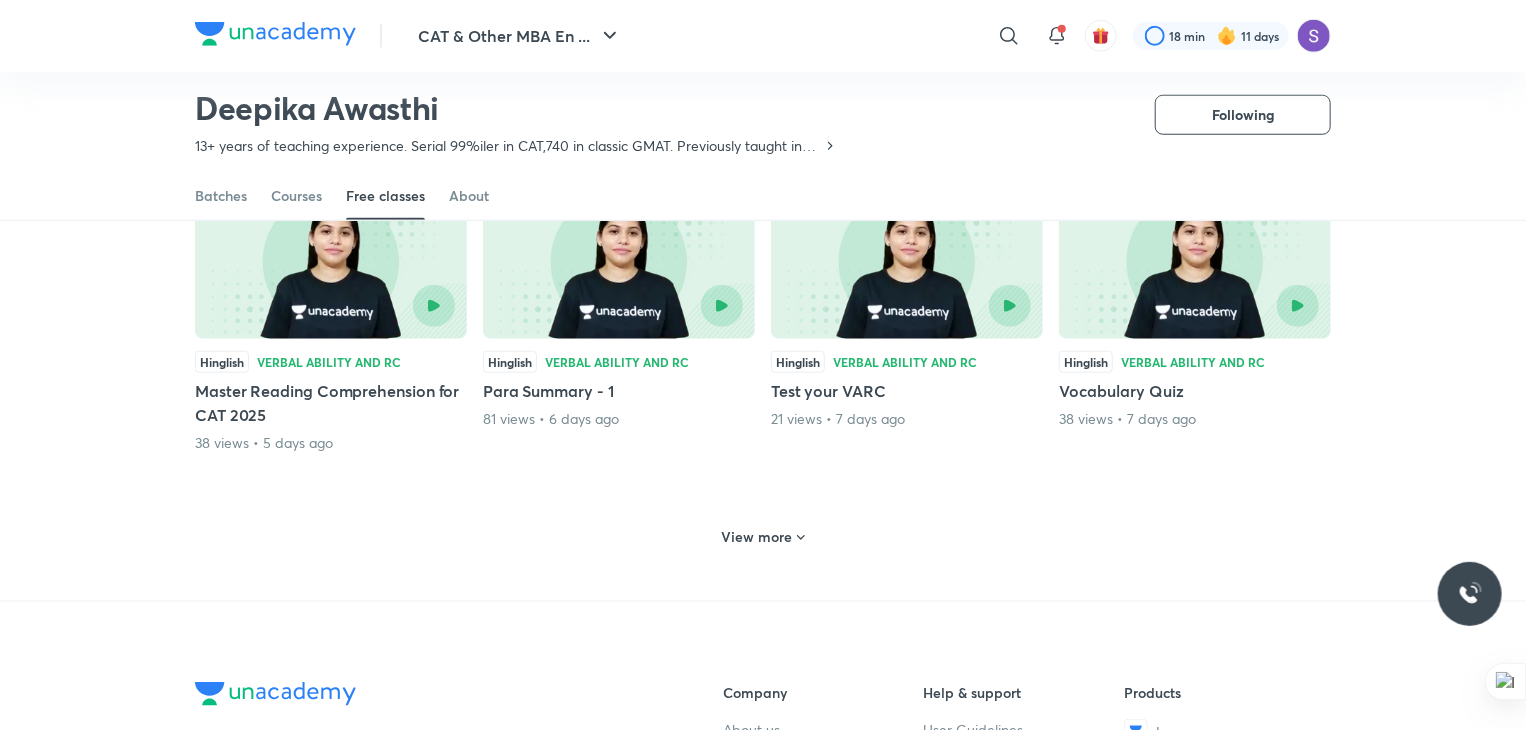 click on "CAT & Other MBA Entrance Tests - ... Starts on [MONTH] [DAY] Hinglish Verbal Ability and RC Right time to start CAT 2026 Starts on [MONTH] [DAY] Hinglish Verbal Ability and RC How to start Reading for RC: Build the right habit Starts on [MONTH] [DAY] Hinglish Verbal Ability and RC Para Summary - 3 Starts on [MONTH] [DAY] Hinglish Verbal Ability and RC OMETs Special: Vocabulary Practice 1 view  •  Starts on [MONTH] [DAY] Hinglish Verbal Ability and RC Understanding RC Passages: Structure, Flow & Purpose Tomorrow, 11:30 AM Hinglish Verbal Ability and RC Must Practice RC Questions 2 days ago Hinglish Verbal Ability and RC Para Summary - 2 51 views  •  5 days ago Hinglish Verbal Ability and RC Master Reading Comprehension for CAT 2025 38 views  •  5 days ago Hinglish Verbal Ability and RC Para Summary - 1 81 views  •  6 days ago Hinglish Verbal Ability and RC Test your VARC 21 views  •  7 days ago Hinglish Verbal Ability and RC Vocabulary Quiz 38 views  •  7 days ago View more" at bounding box center (763, 66) 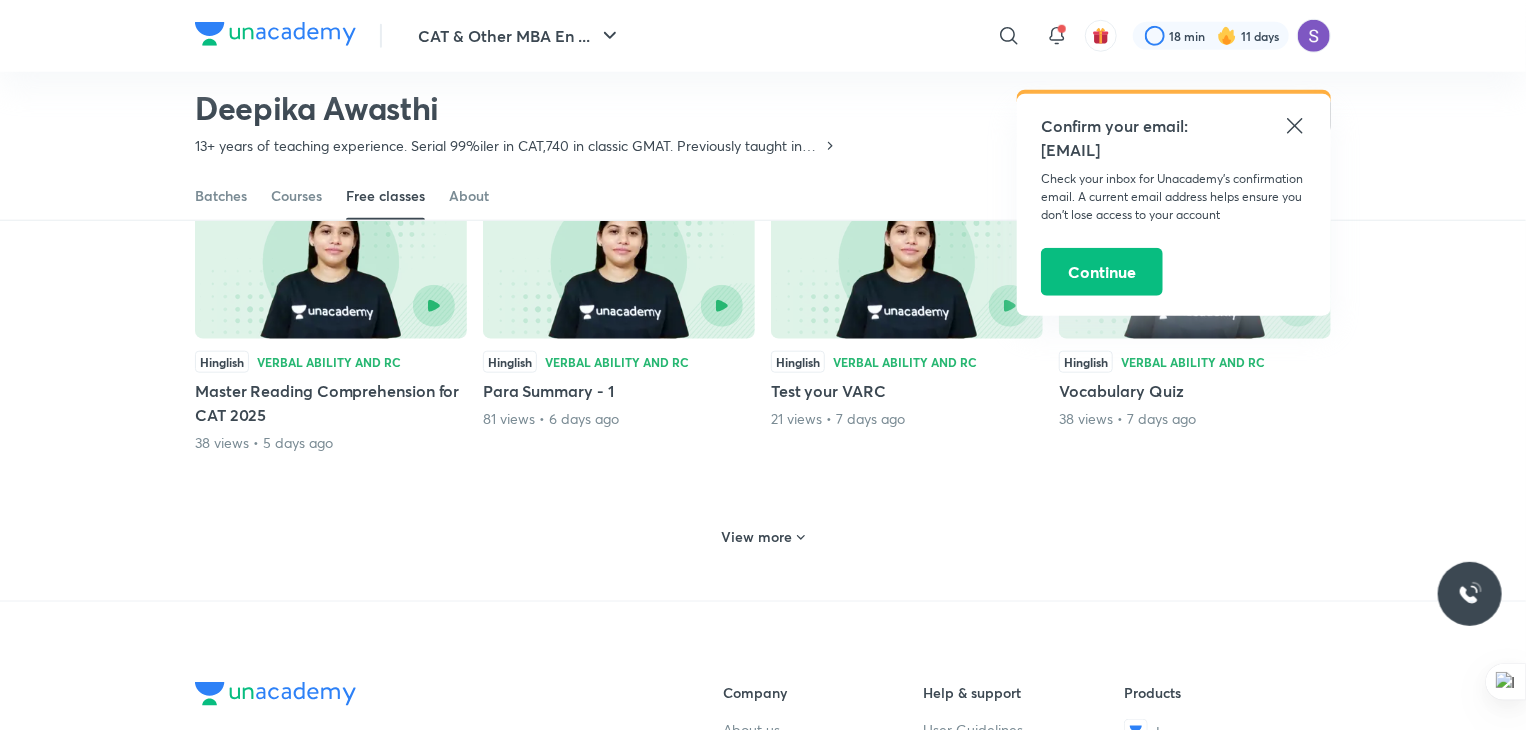 click on "View more" at bounding box center [757, 537] 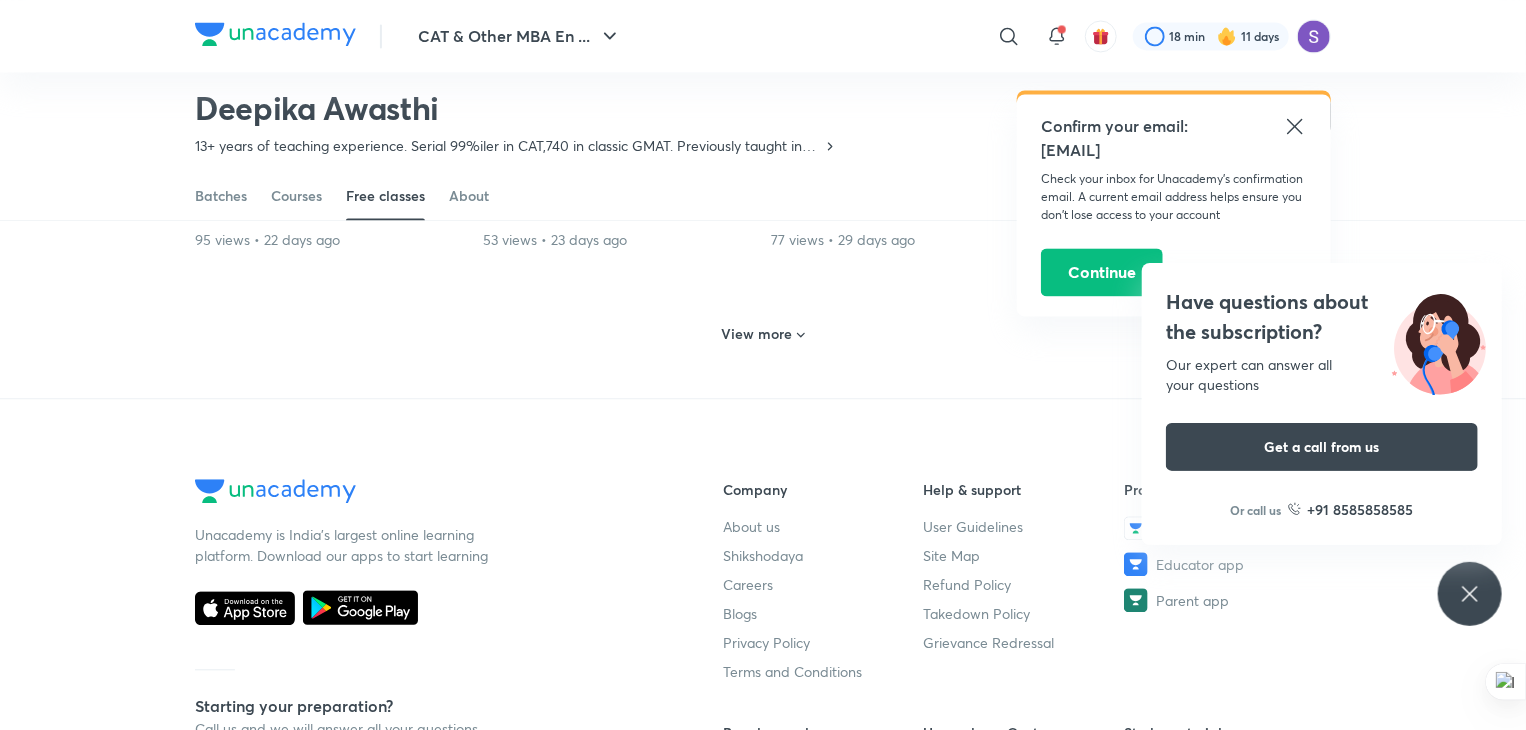 scroll, scrollTop: 1968, scrollLeft: 0, axis: vertical 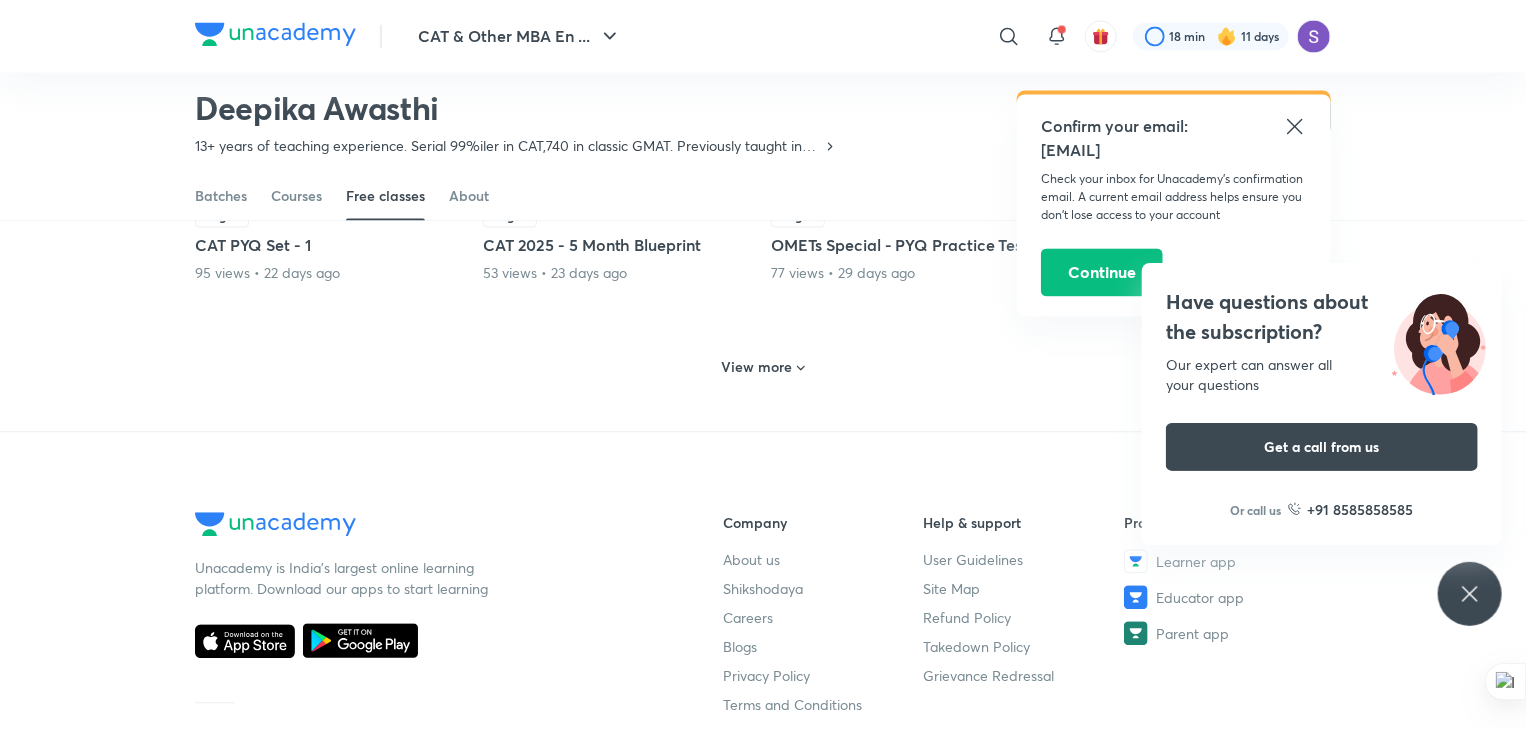 click on "View more" at bounding box center [757, 367] 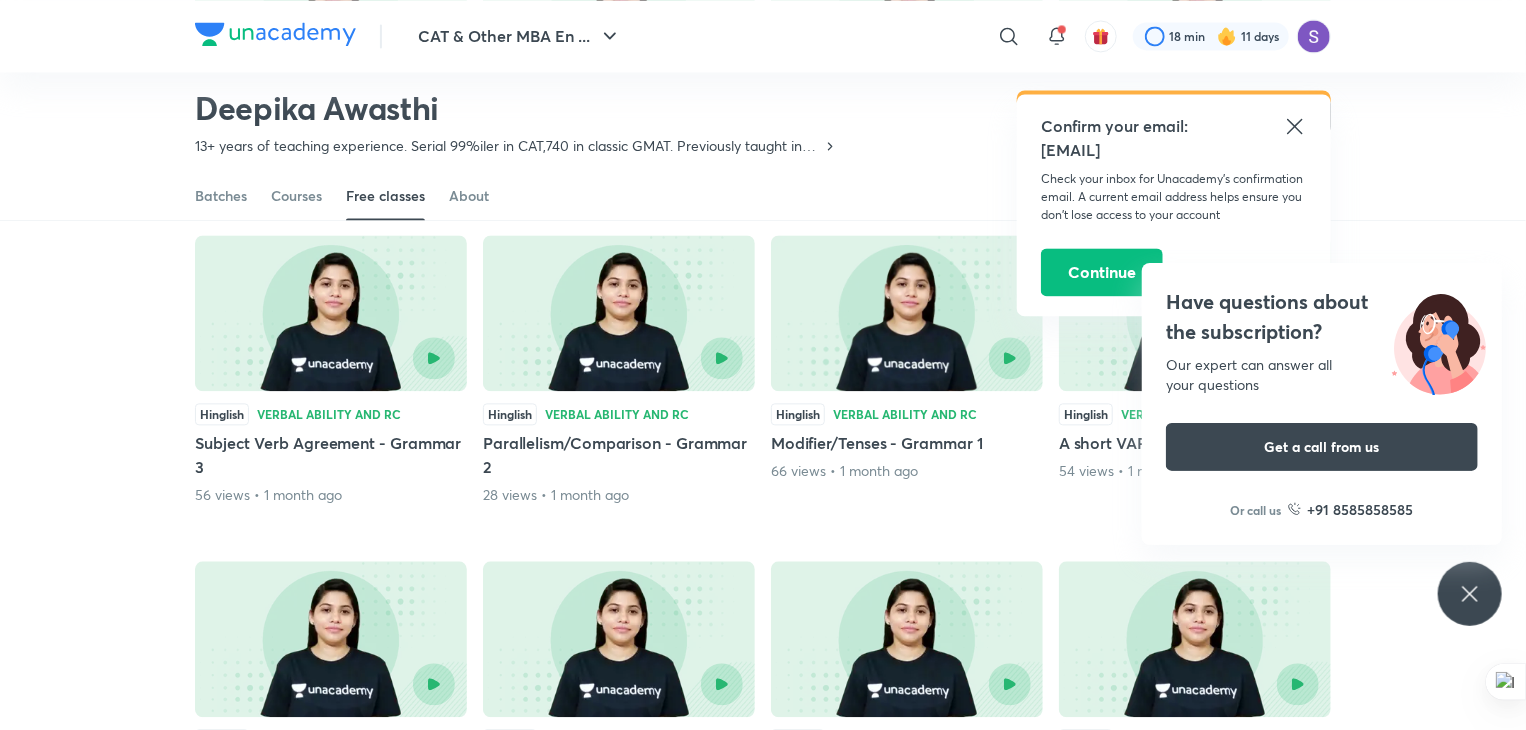 scroll, scrollTop: 2070, scrollLeft: 0, axis: vertical 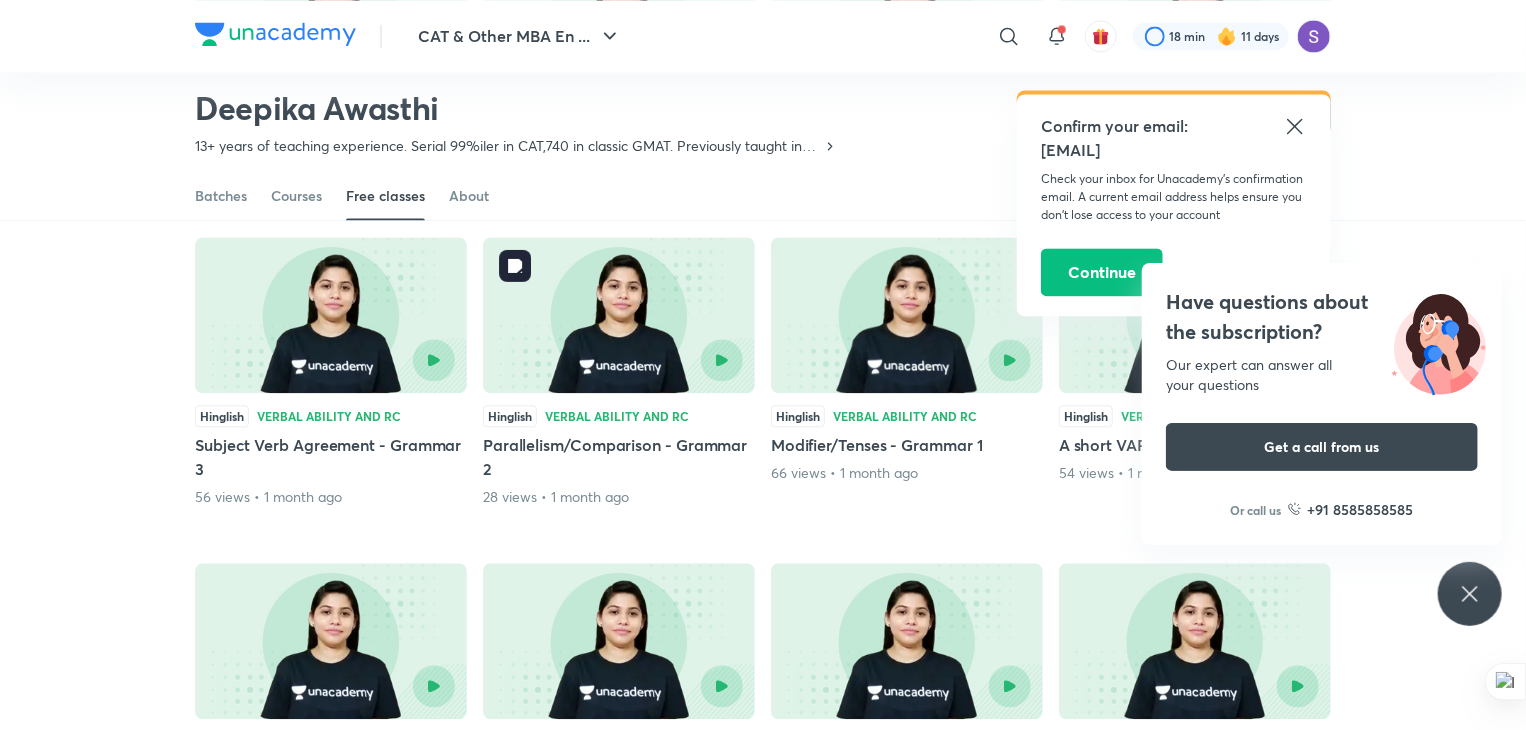 click at bounding box center (681, 360) 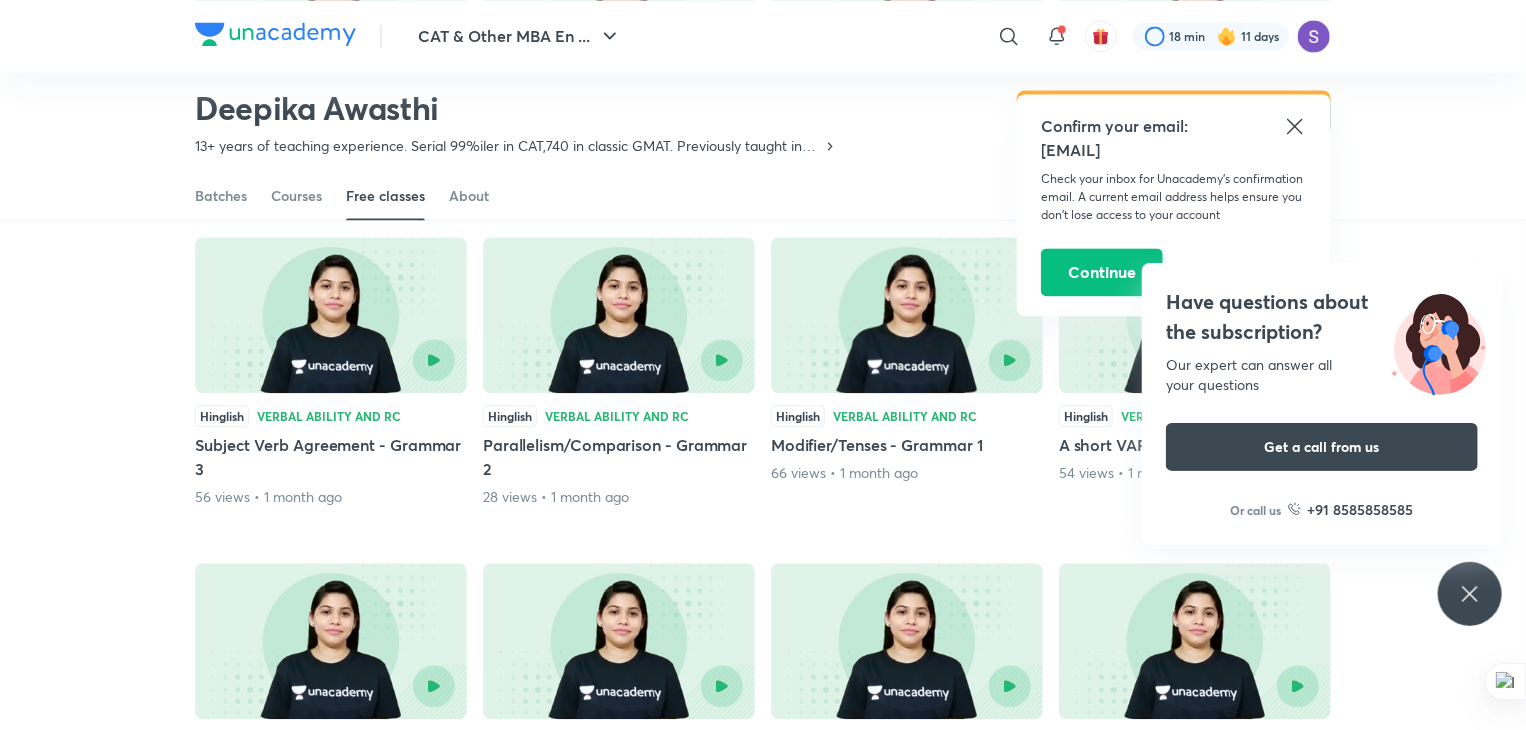 drag, startPoint x: 1500, startPoint y: 573, endPoint x: 1449, endPoint y: 586, distance: 52.63079 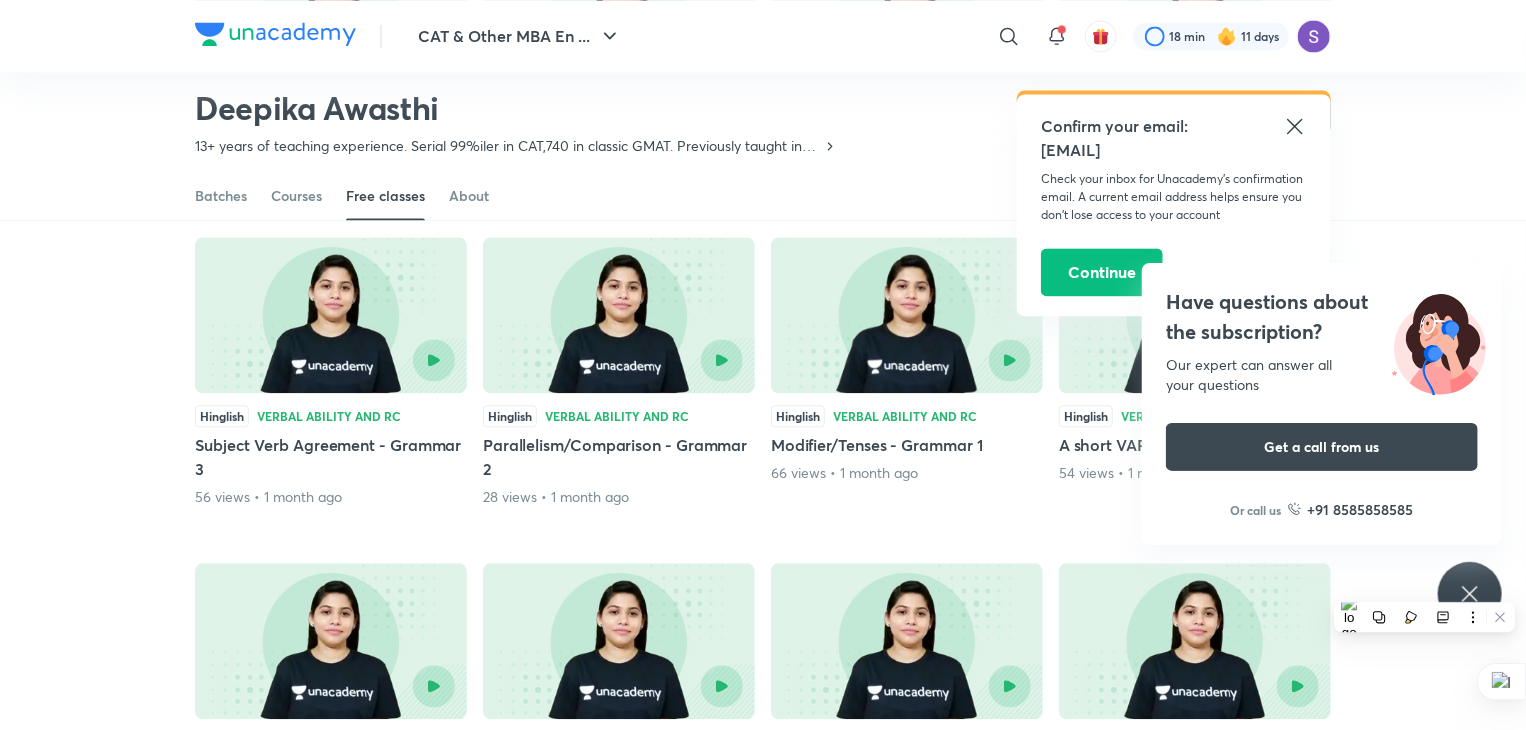scroll, scrollTop: 0, scrollLeft: 0, axis: both 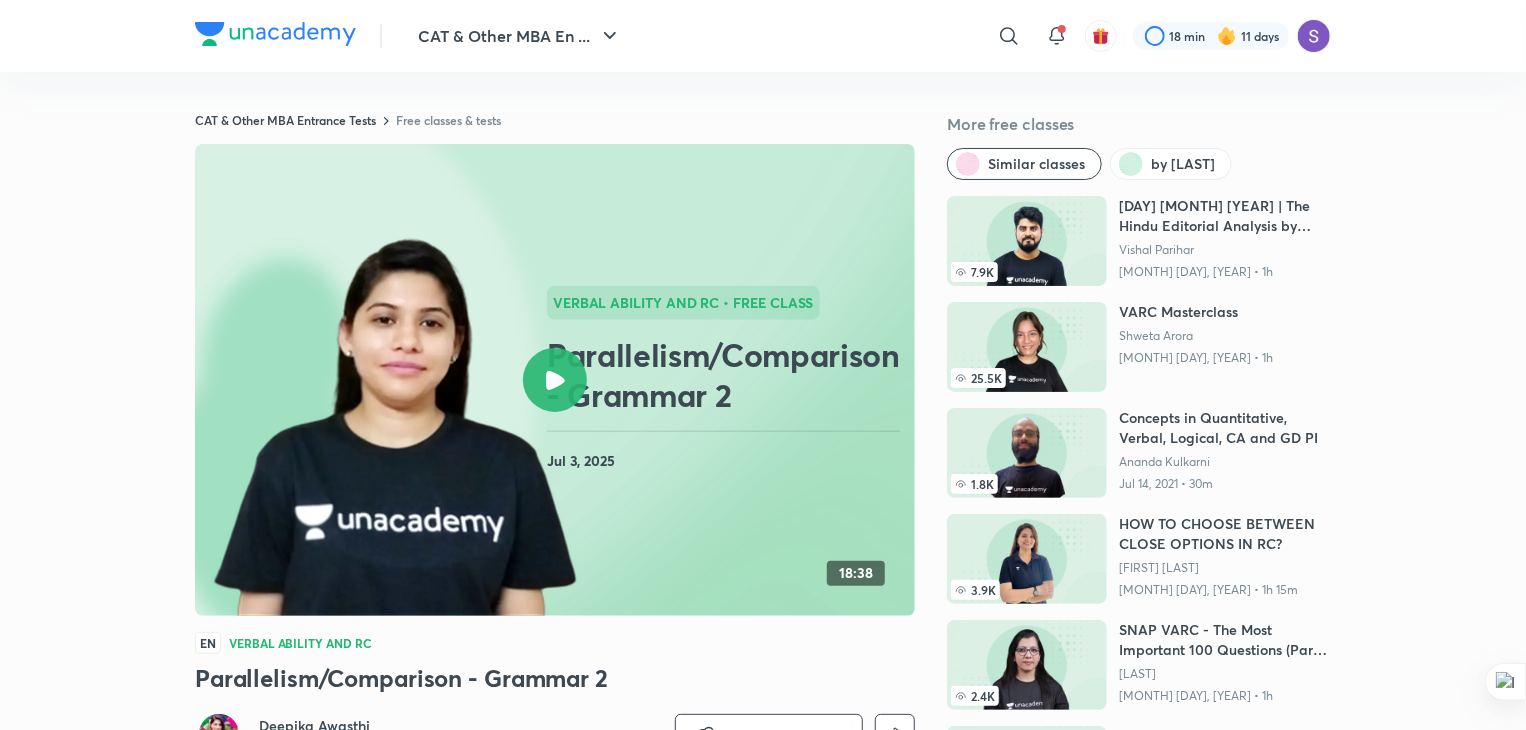 click at bounding box center [555, 380] 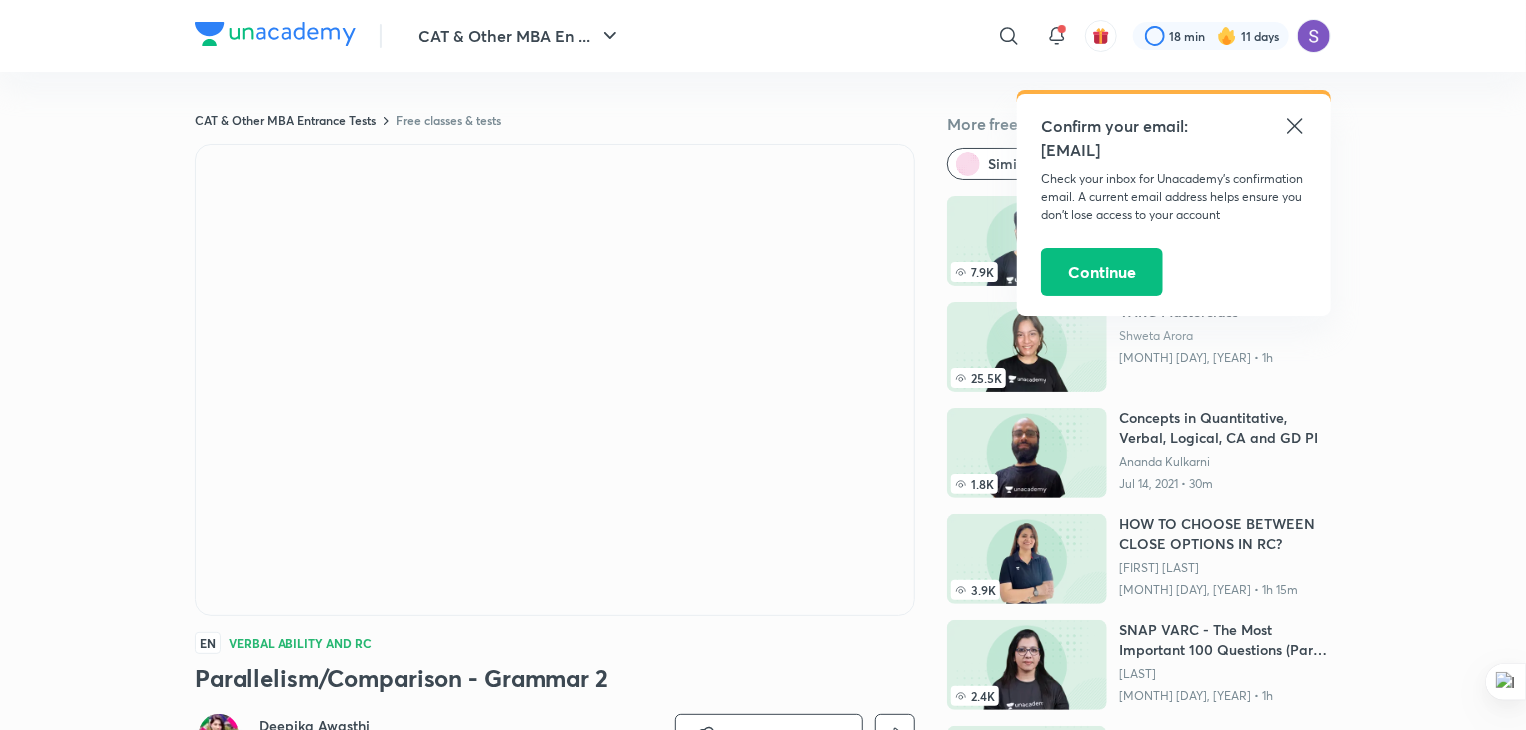 click 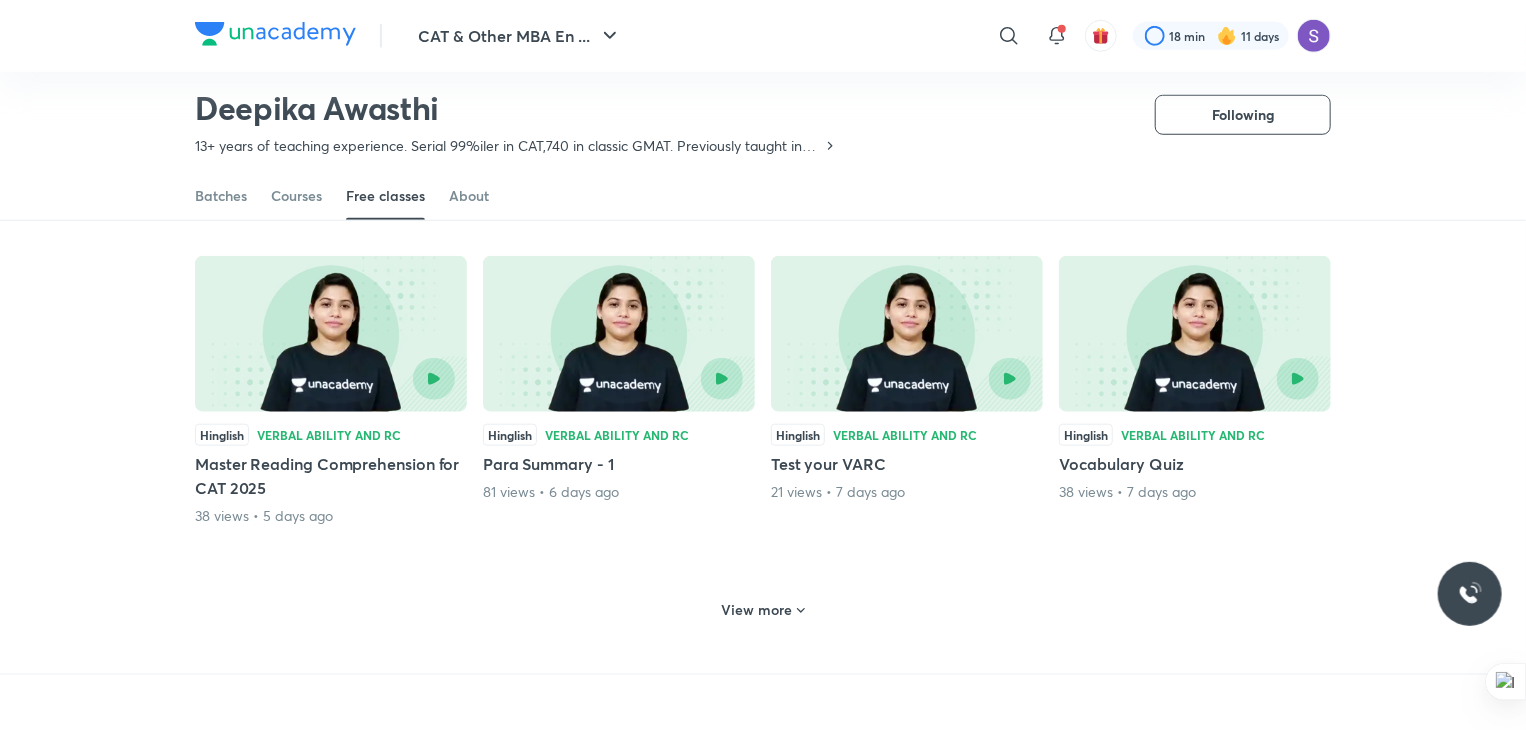 scroll, scrollTop: 798, scrollLeft: 0, axis: vertical 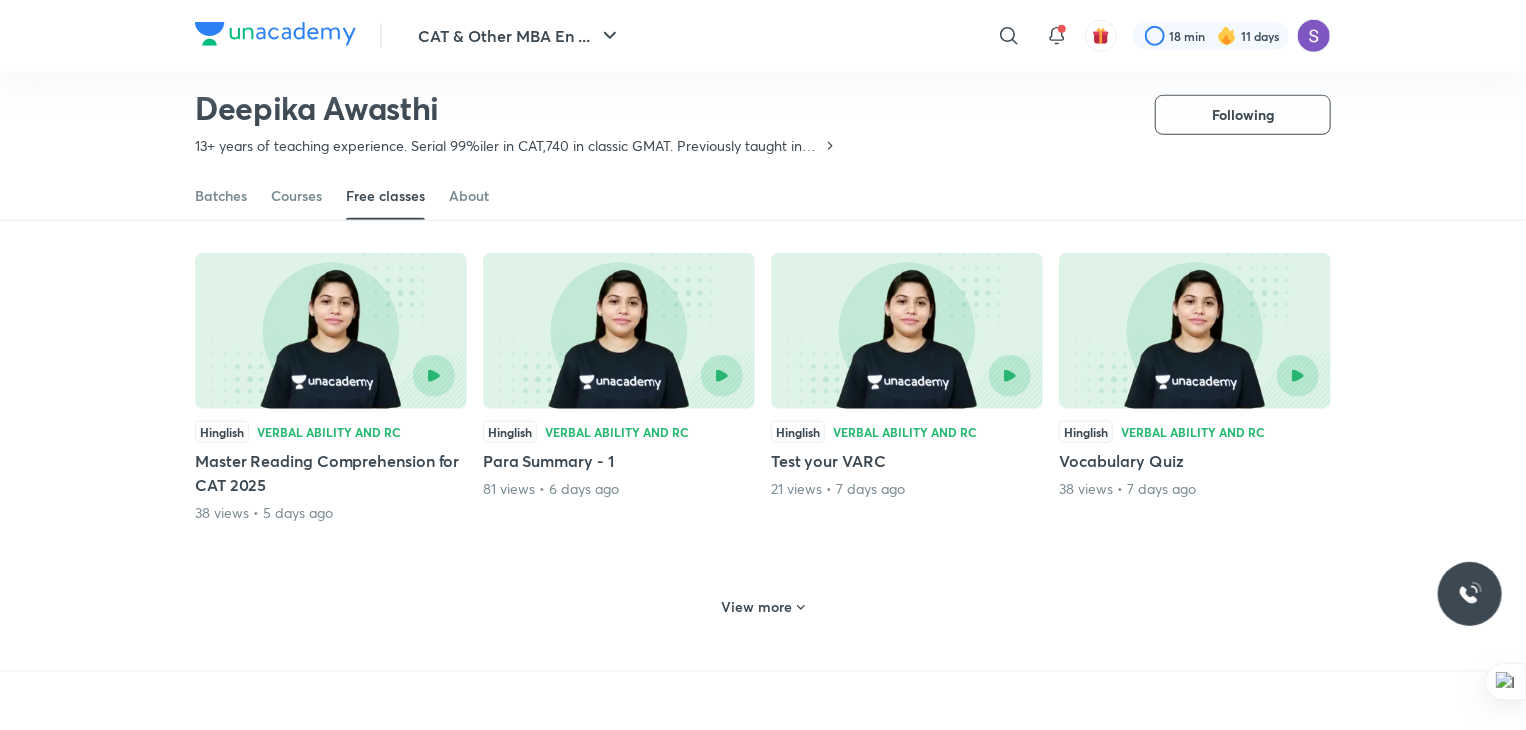 click on "View more" at bounding box center (757, 607) 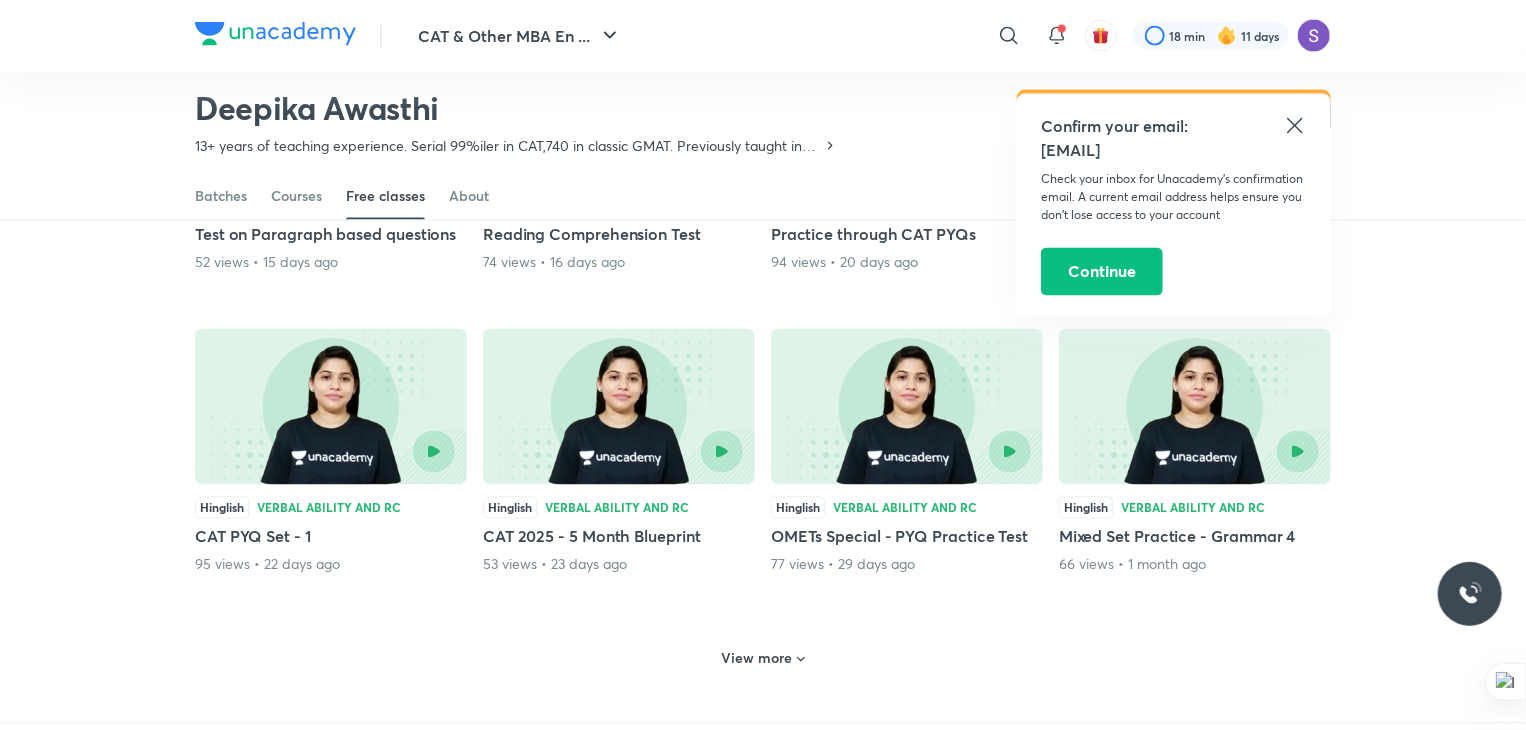 scroll, scrollTop: 1708, scrollLeft: 0, axis: vertical 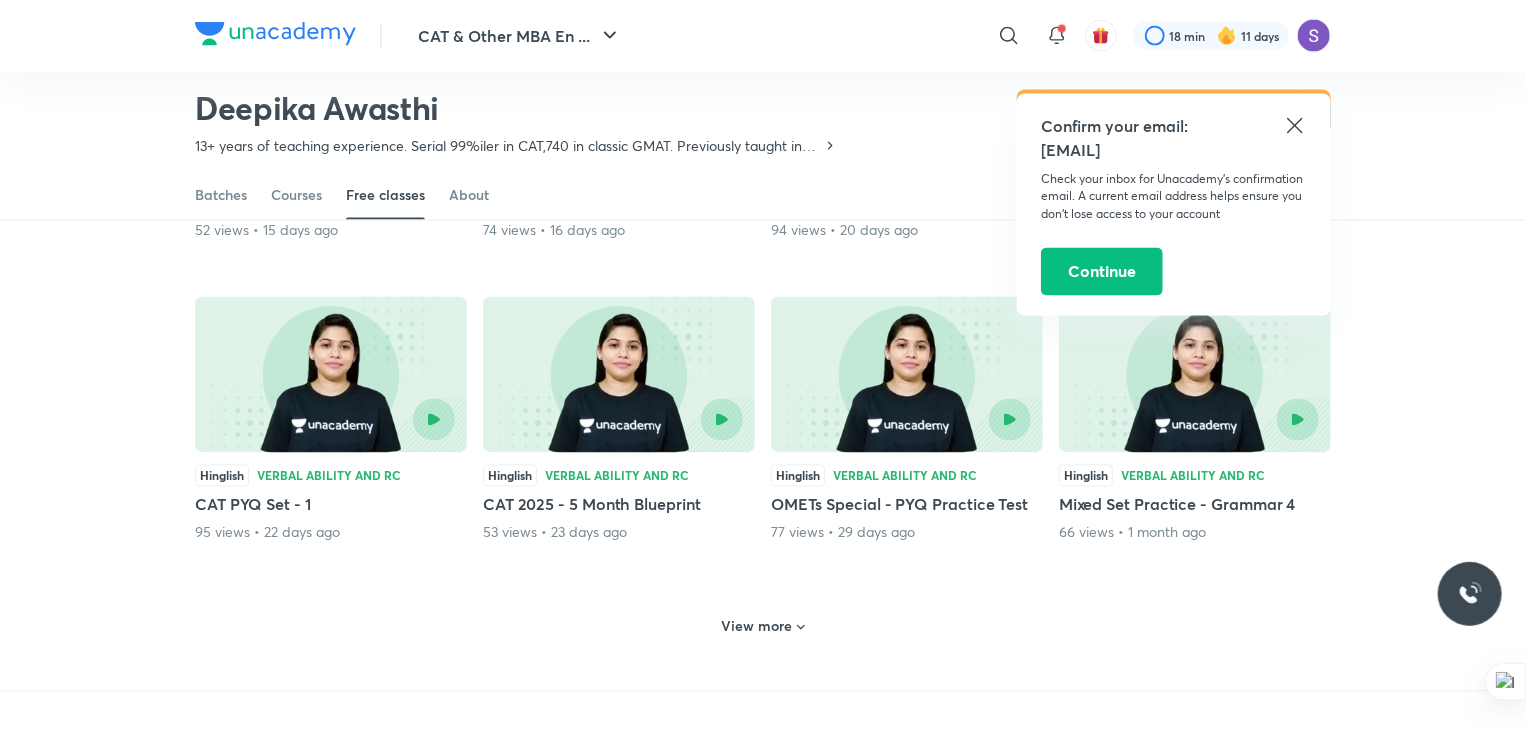 click on "View more" at bounding box center [757, 627] 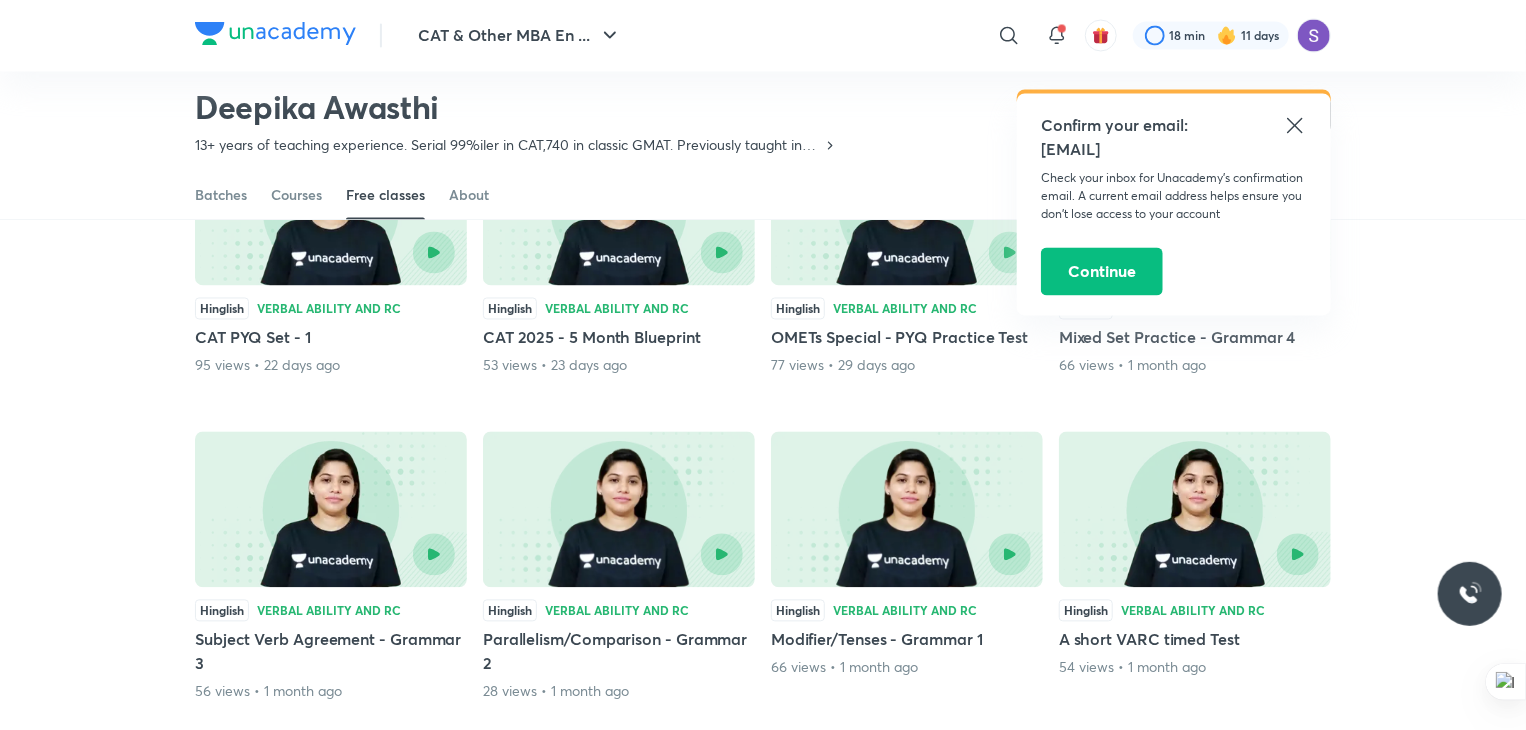 scroll, scrollTop: 1876, scrollLeft: 0, axis: vertical 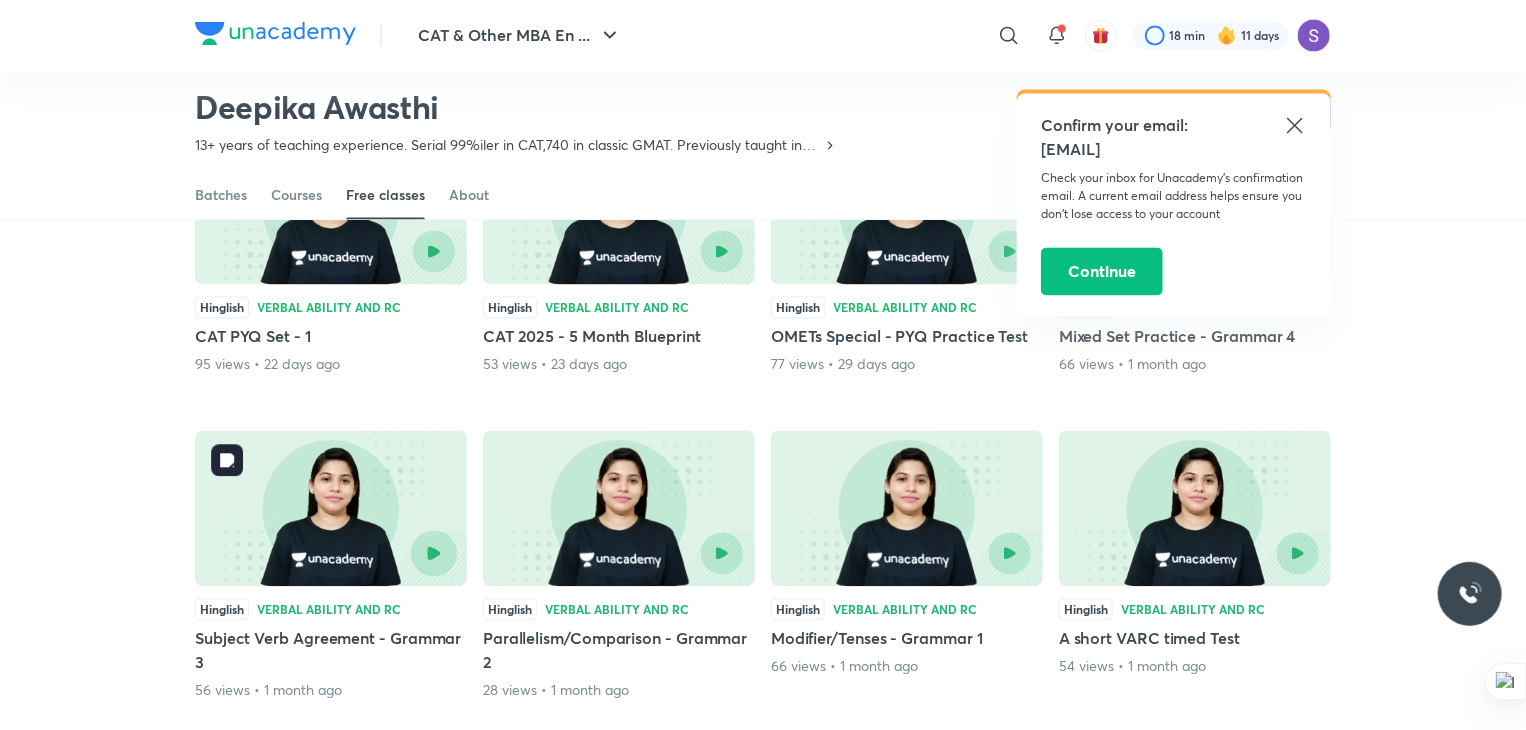 click at bounding box center (434, 554) 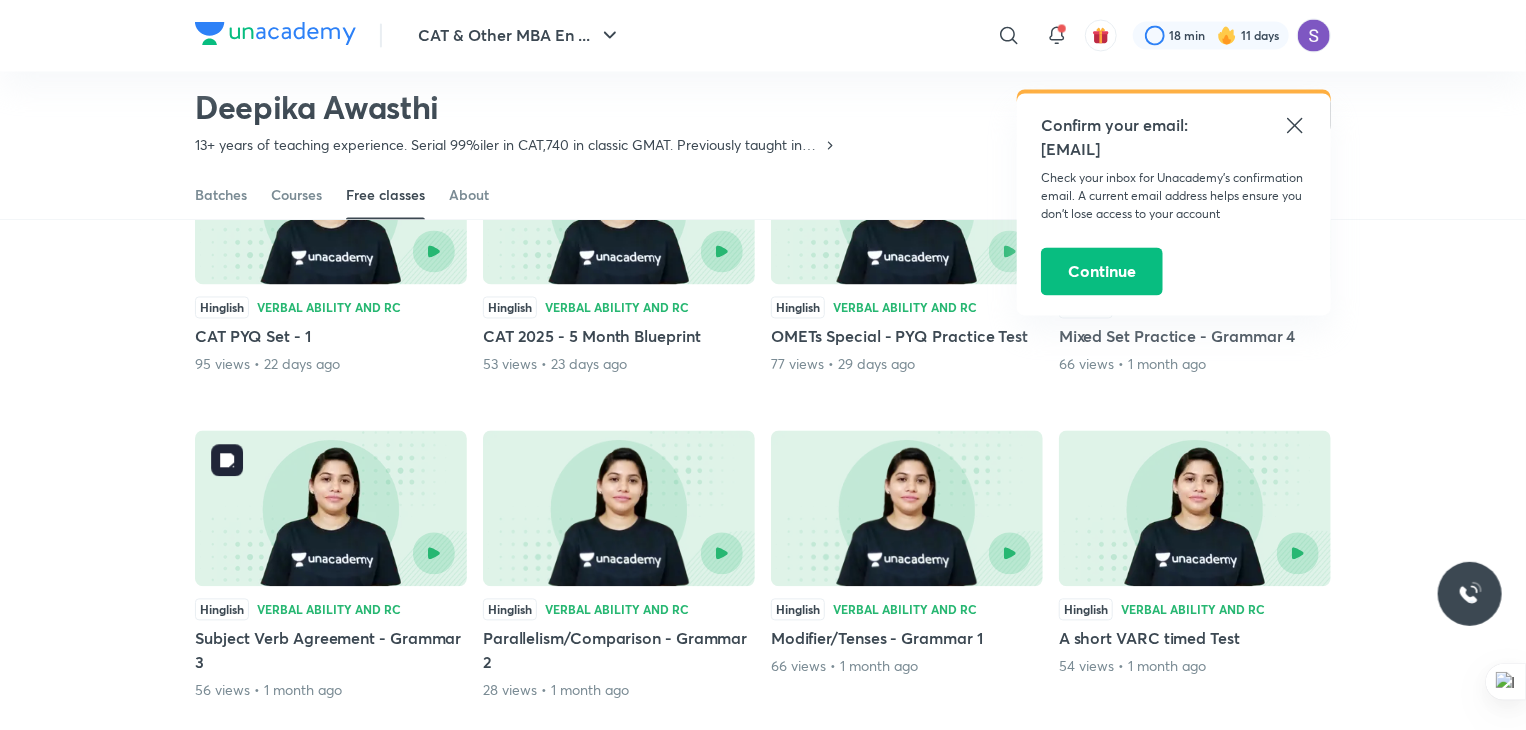 click at bounding box center [393, 554] 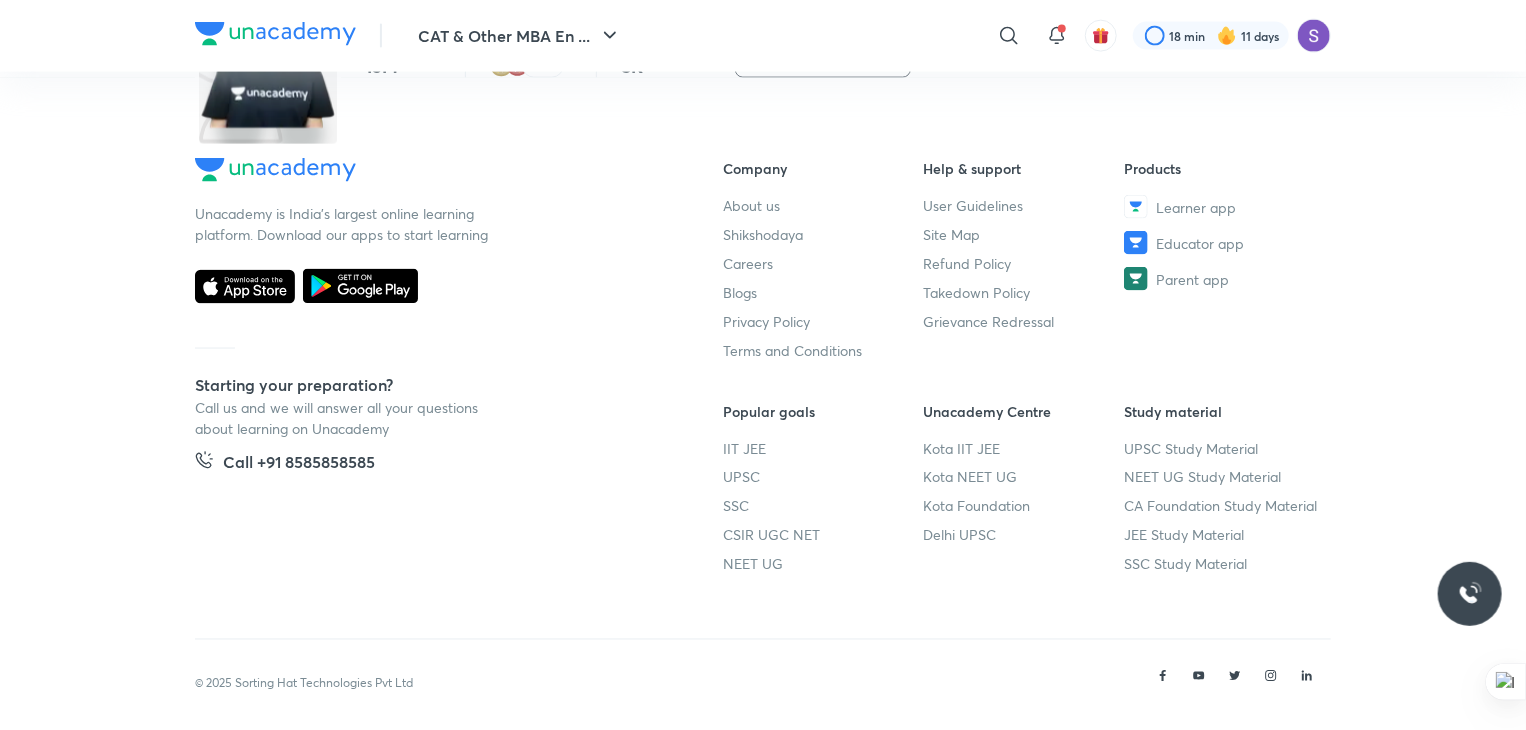 scroll, scrollTop: 0, scrollLeft: 0, axis: both 